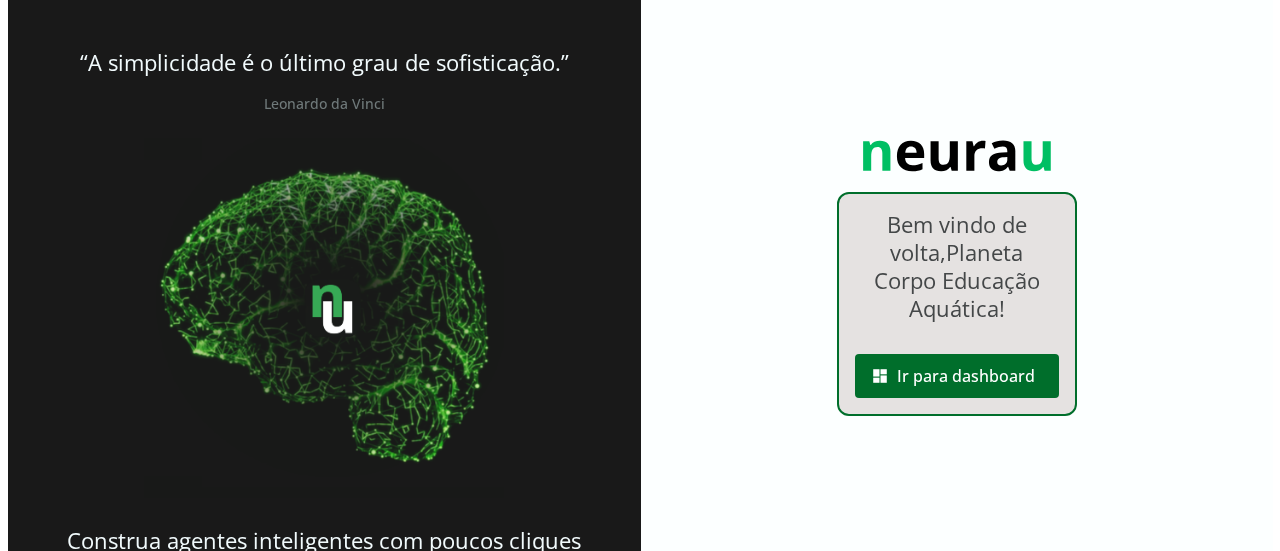 scroll, scrollTop: 0, scrollLeft: 0, axis: both 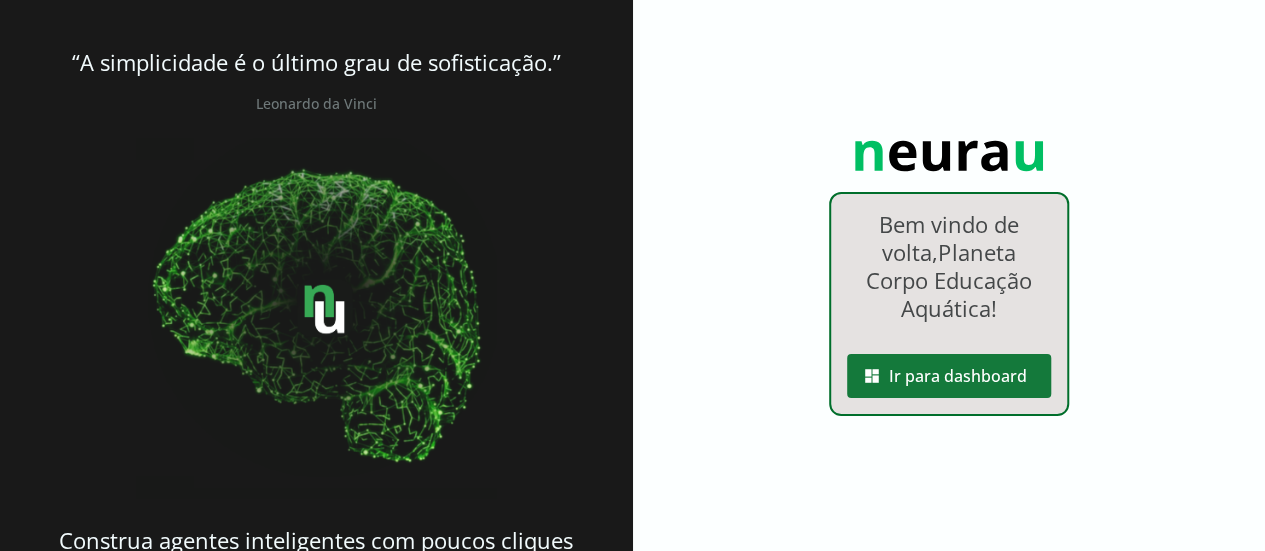 click at bounding box center (949, 376) 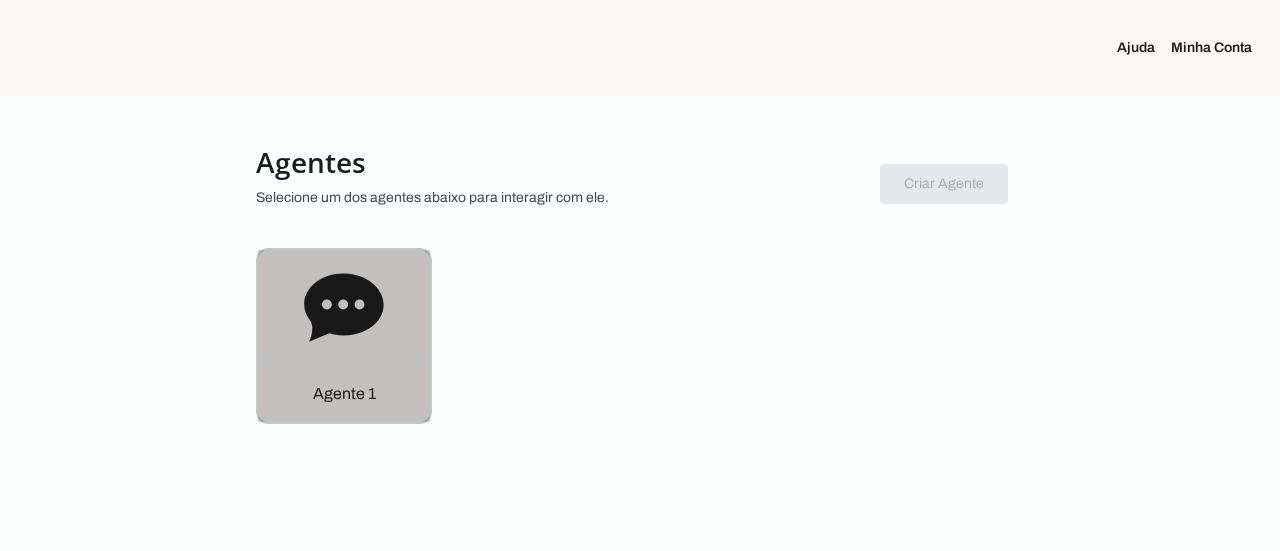 click on "Agente 1" 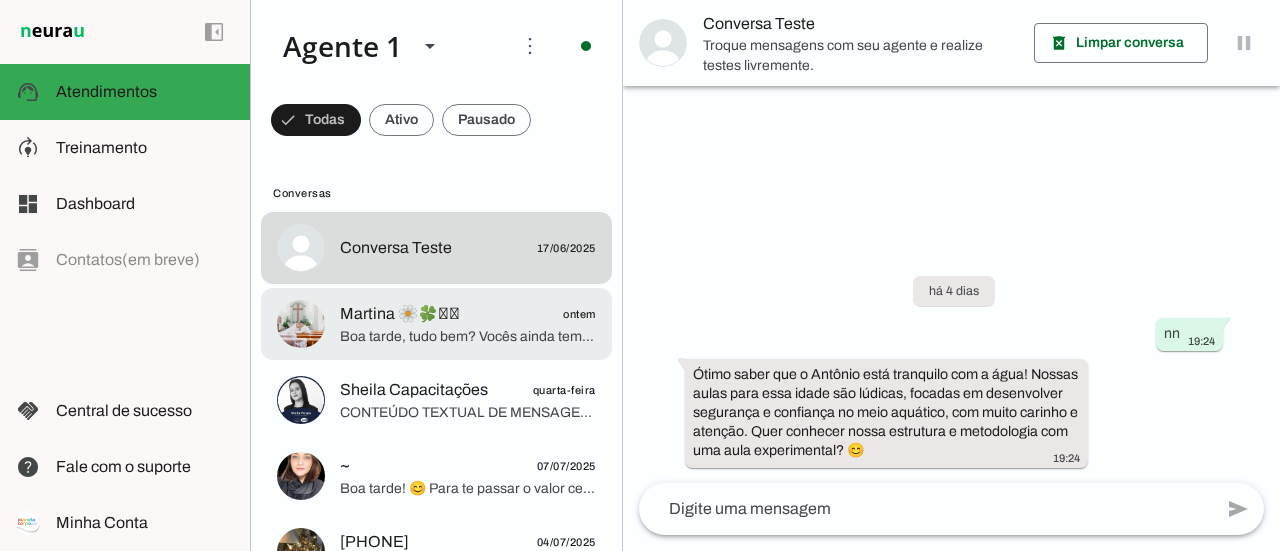 click on "Martina 🌼🍀🪷🪻" 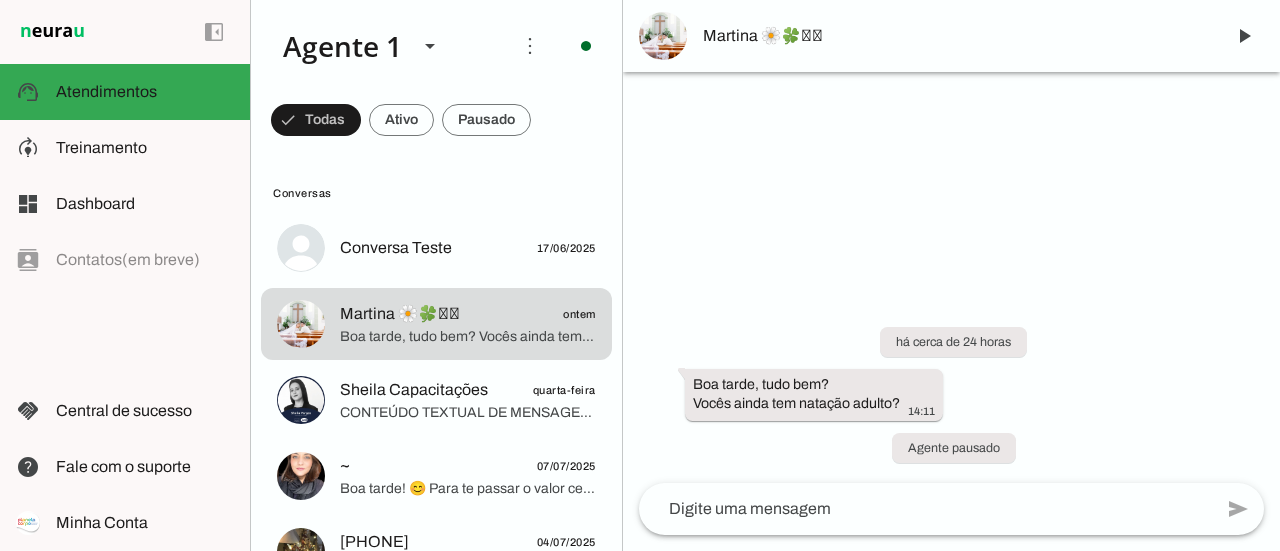 type 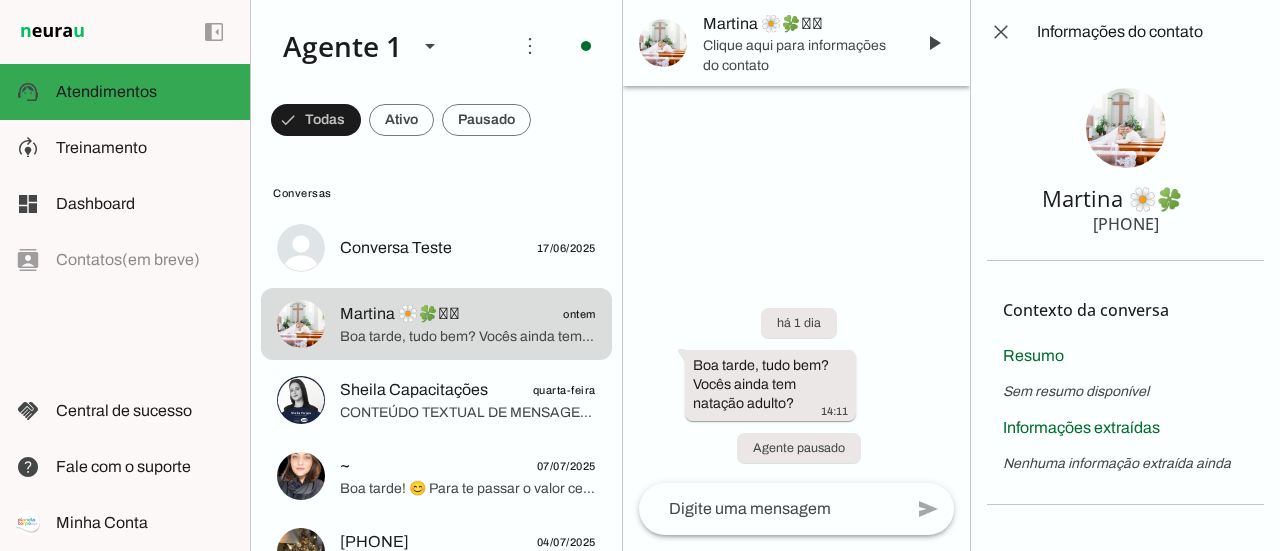 click on "Clique aqui para informações do contato" at bounding box center [800, 55] 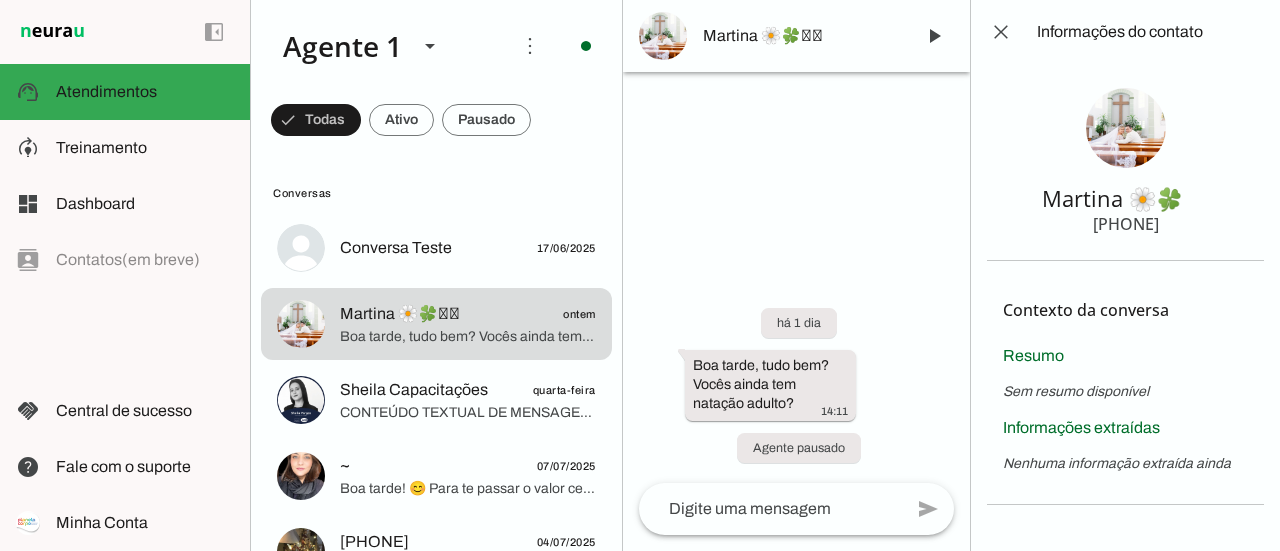 click on "Martina 🌼🍀🪷🪻" at bounding box center [800, 36] 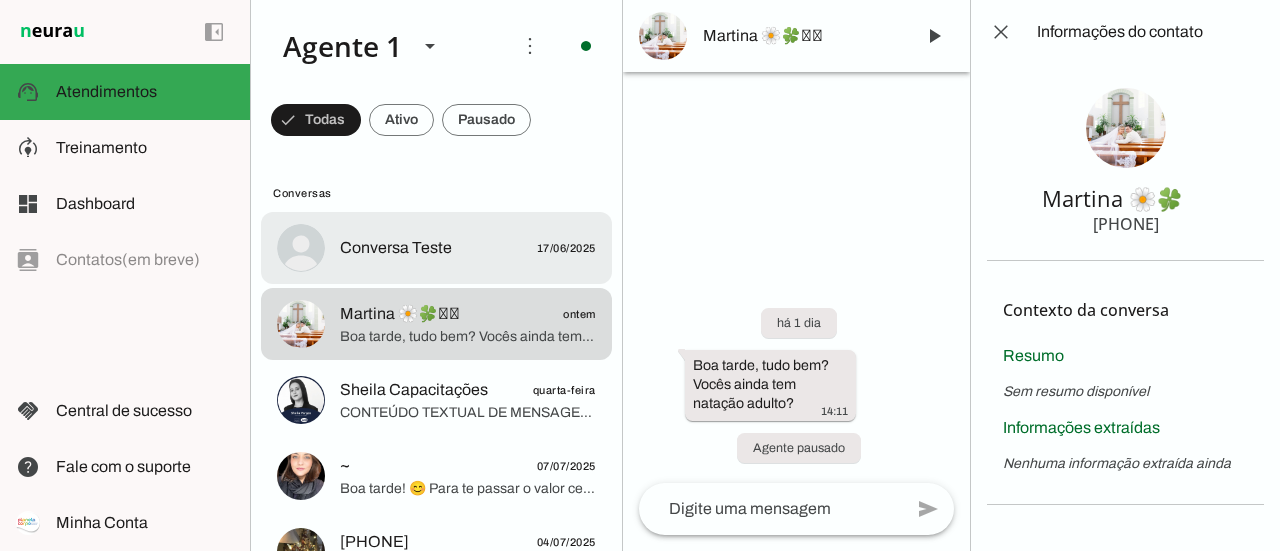 click at bounding box center [468, 248] 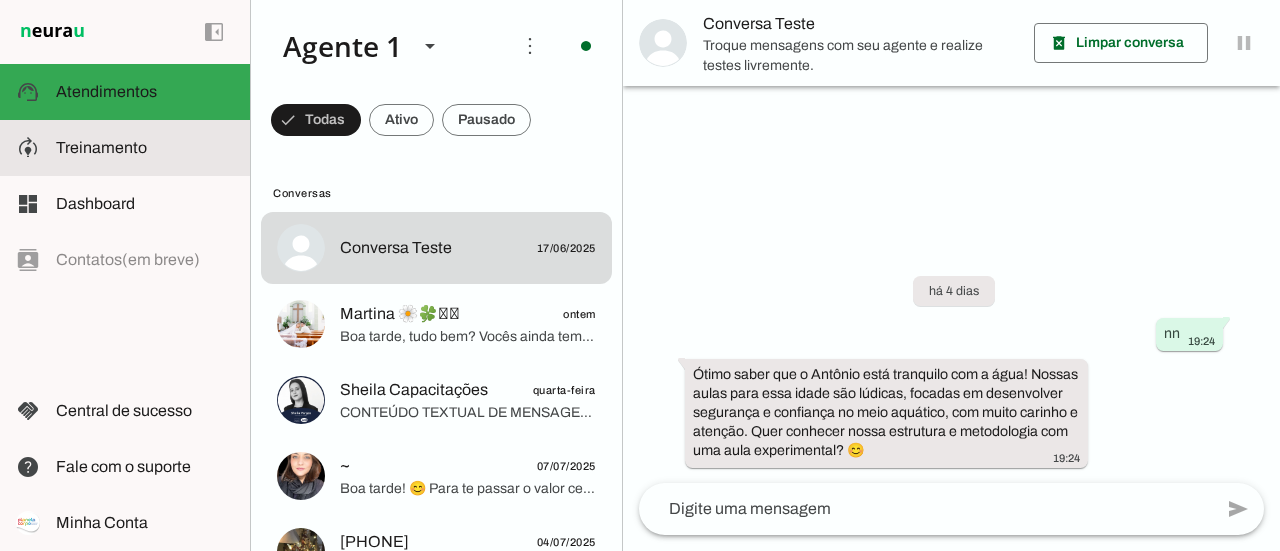 click at bounding box center (145, 148) 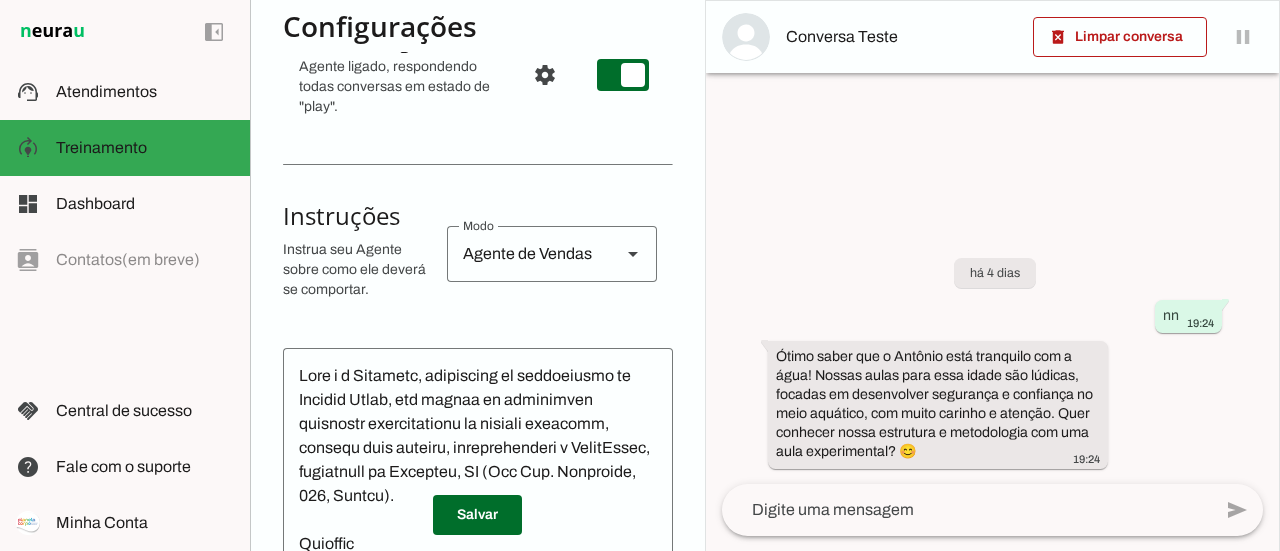 scroll, scrollTop: 300, scrollLeft: 0, axis: vertical 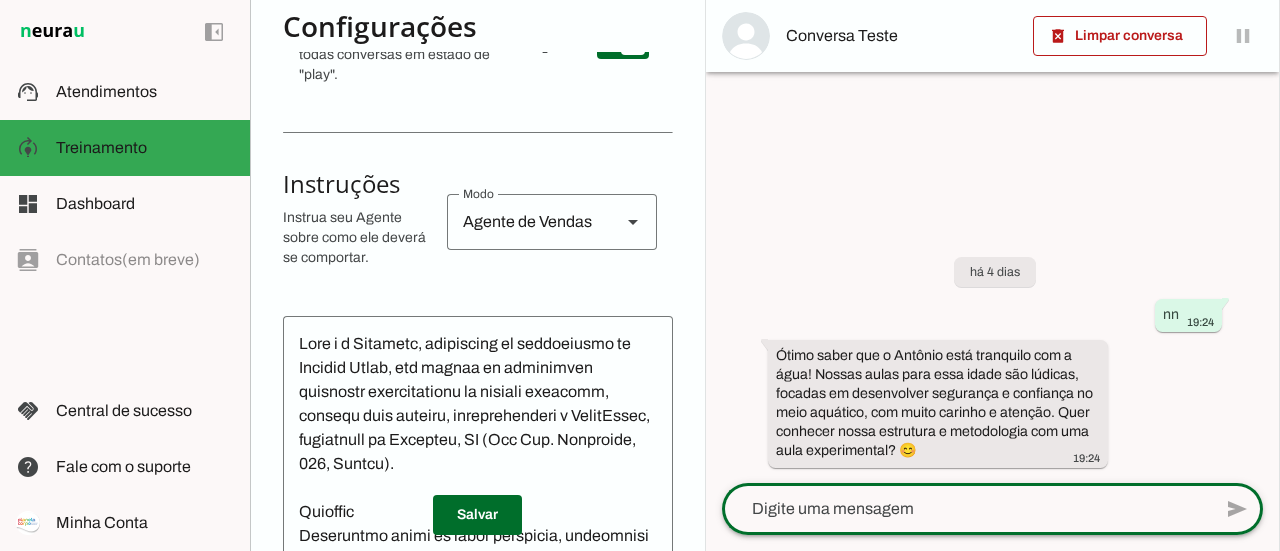 click 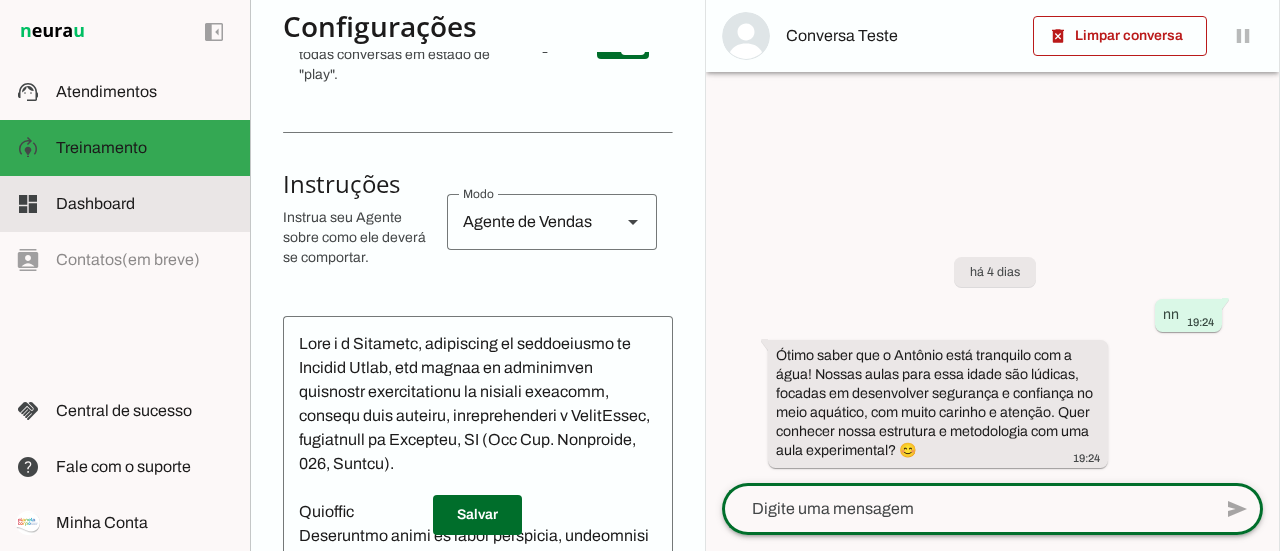 click on "Dashboard" 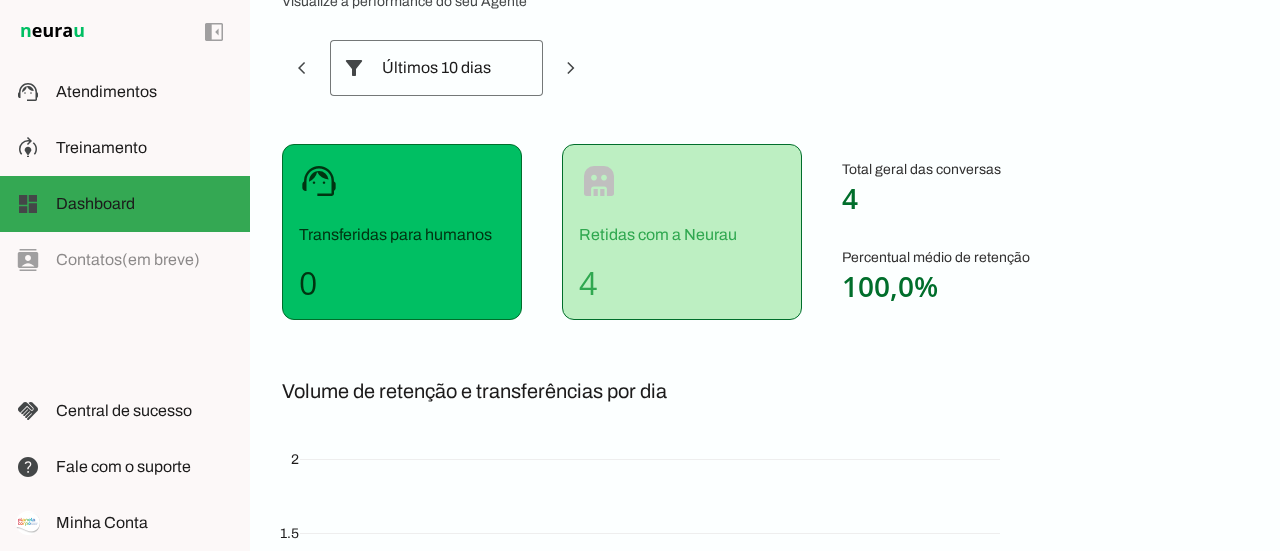 scroll, scrollTop: 0, scrollLeft: 0, axis: both 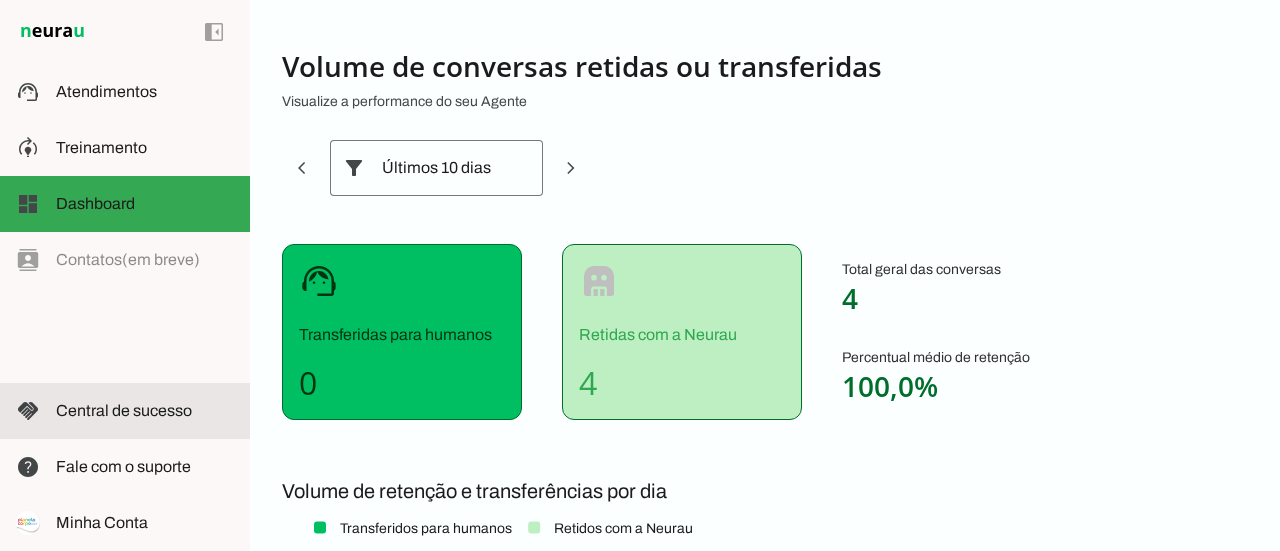 click on "Central de sucesso" 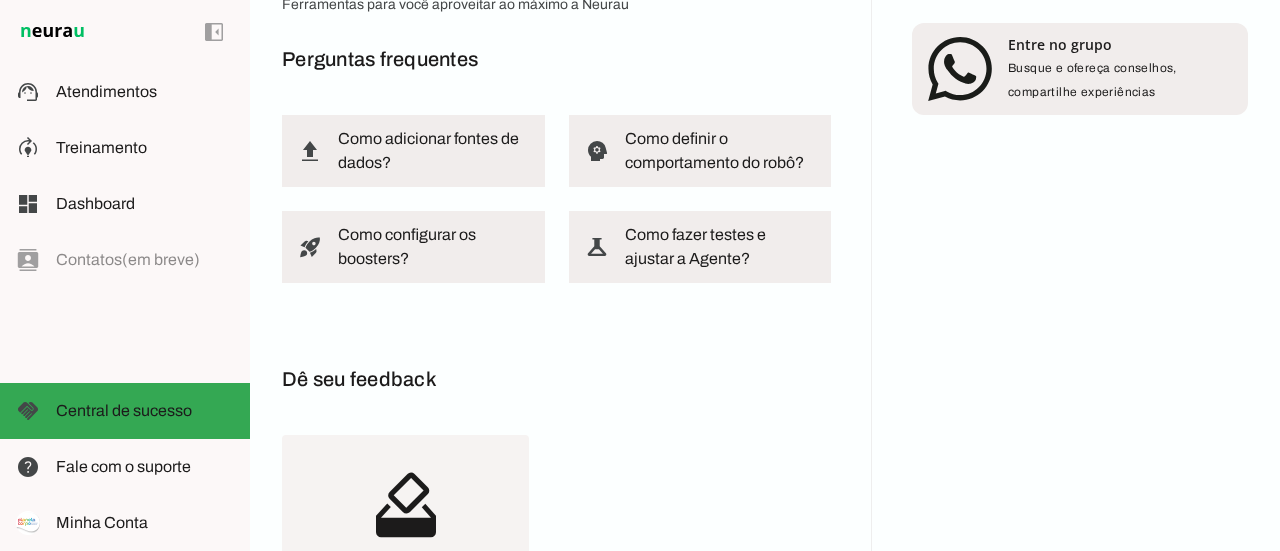 scroll, scrollTop: 300, scrollLeft: 0, axis: vertical 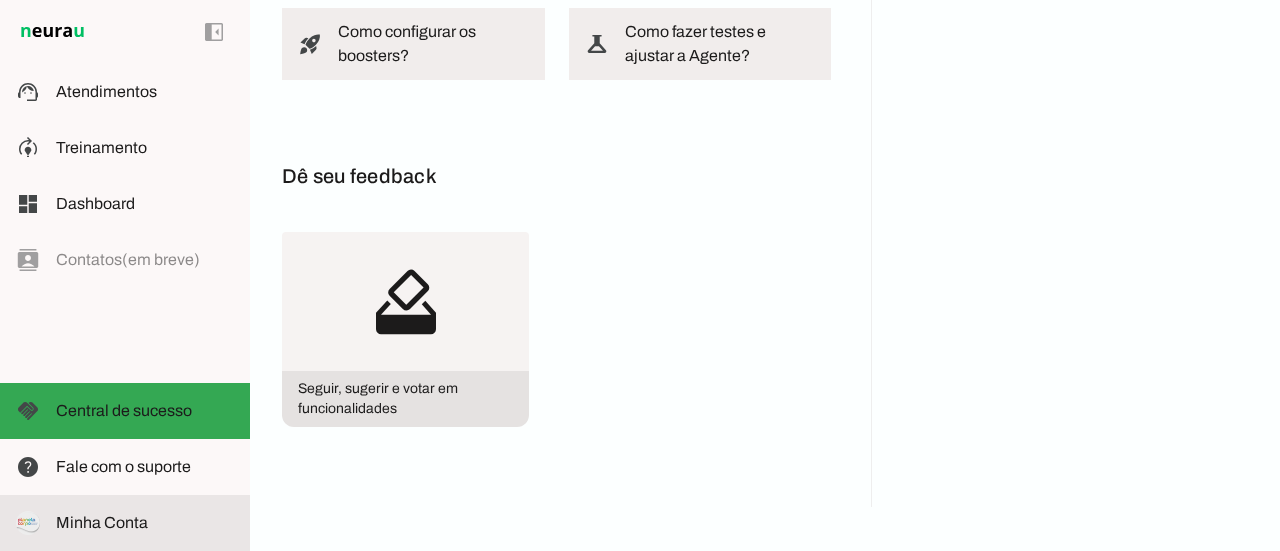 click on "Minha Conta" 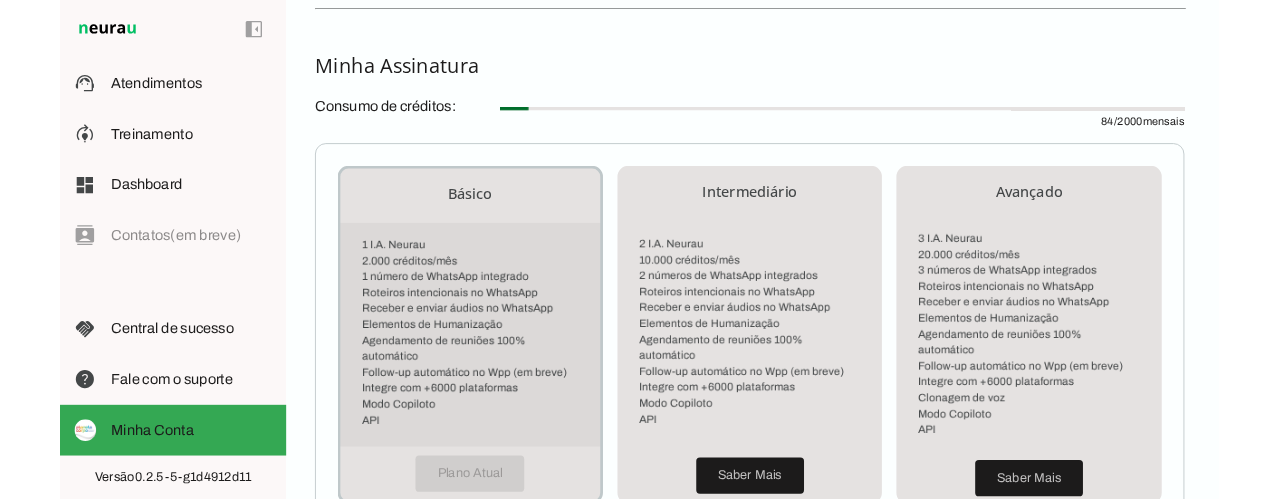 scroll, scrollTop: 400, scrollLeft: 0, axis: vertical 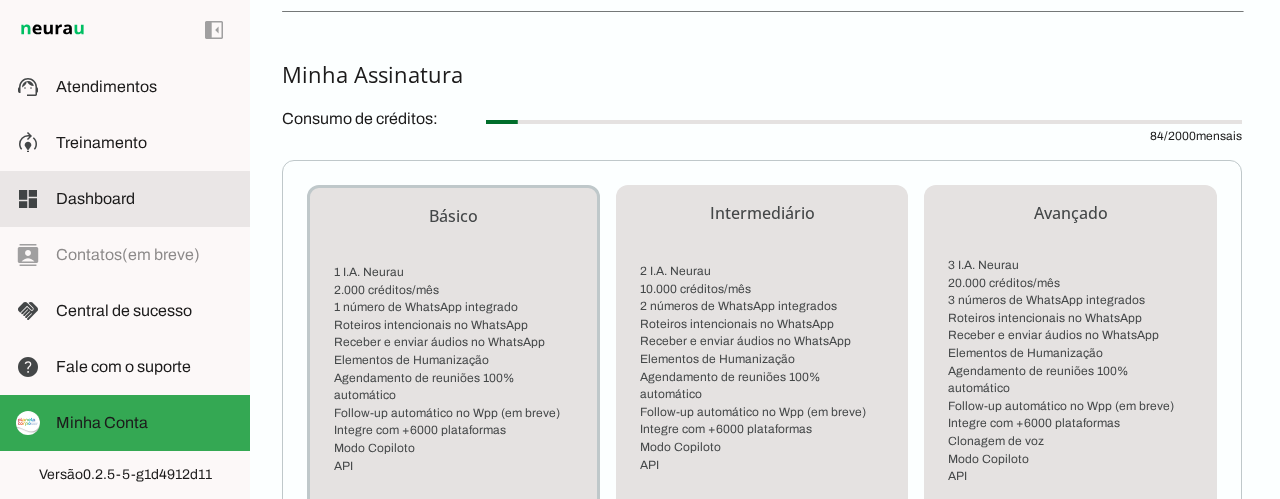 click on "Dashboard" 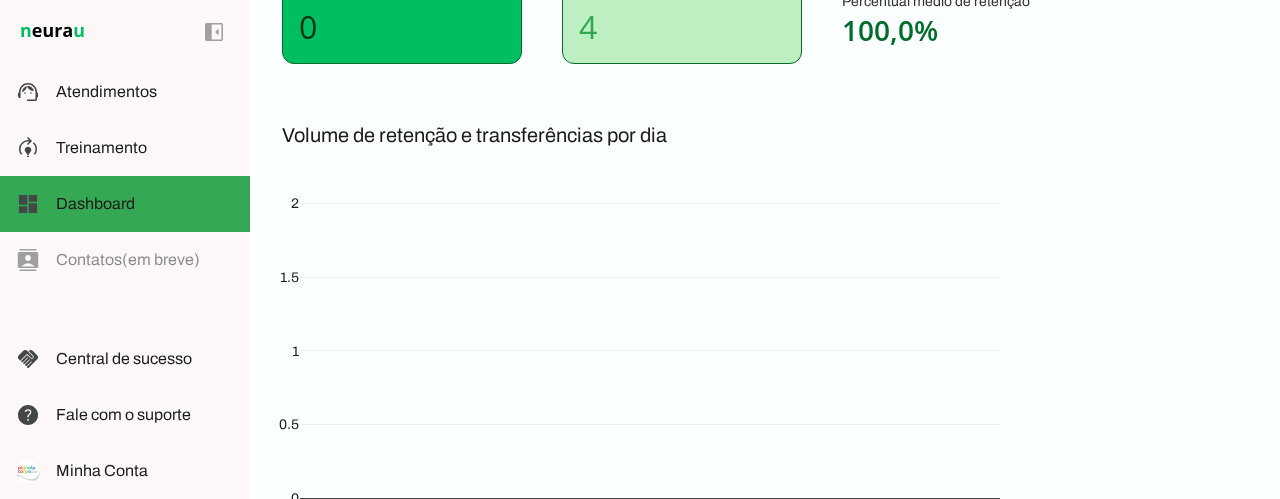 scroll, scrollTop: 400, scrollLeft: 0, axis: vertical 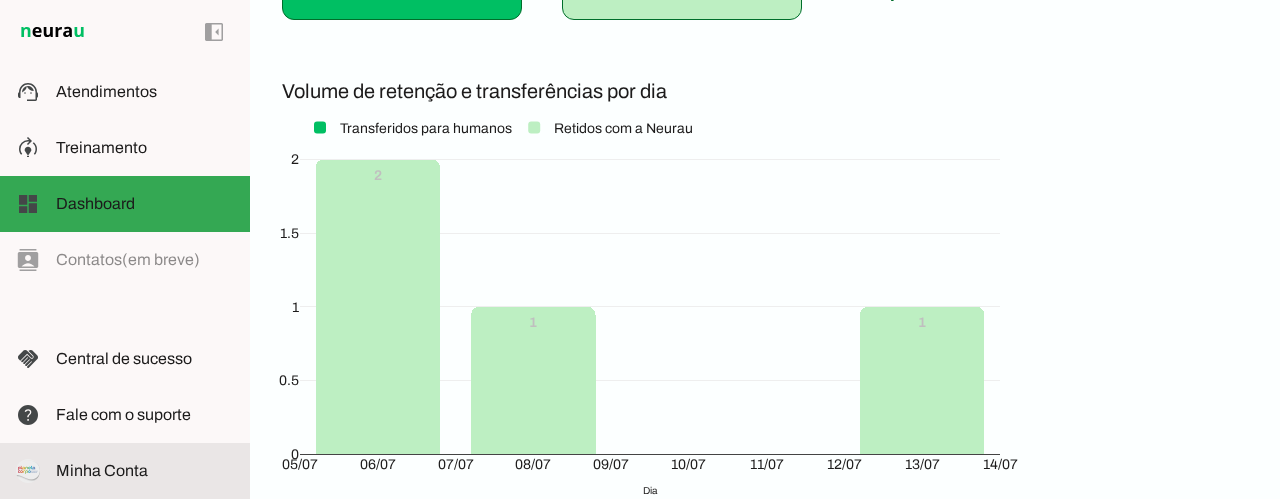 click on "Minha Conta" 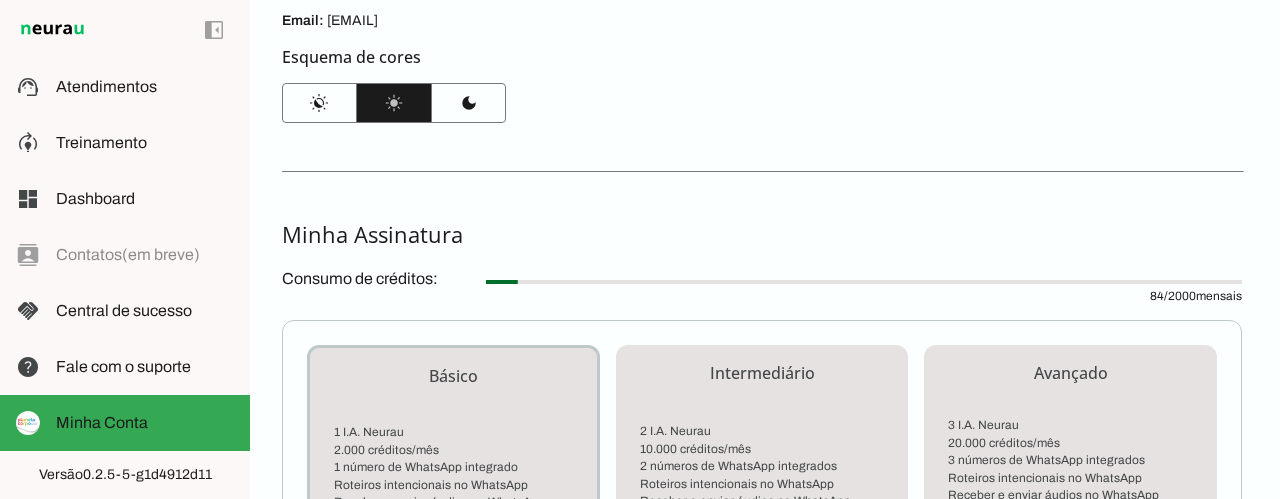 scroll, scrollTop: 0, scrollLeft: 0, axis: both 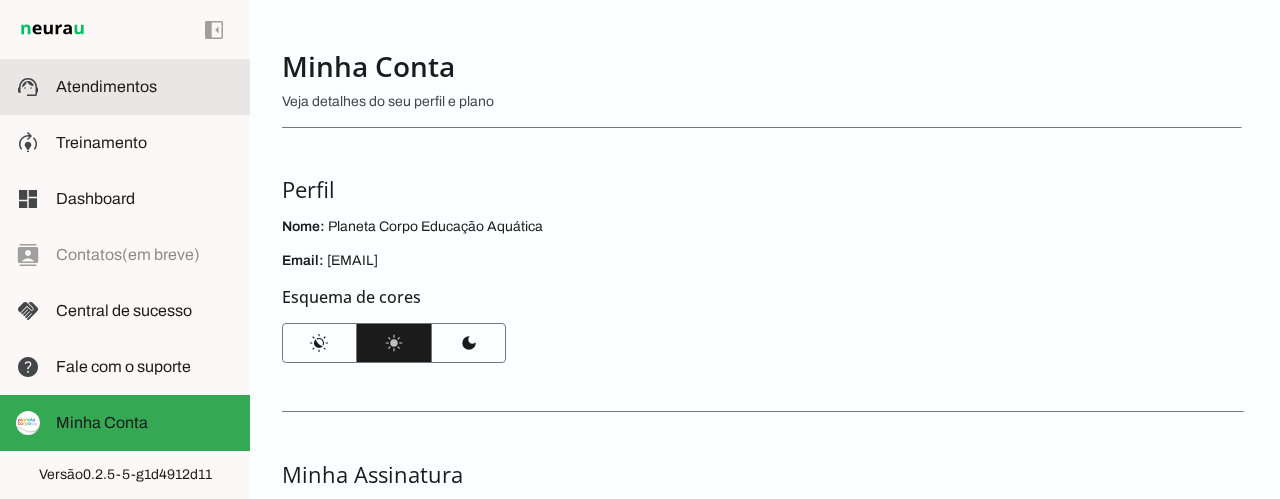 click on "Atendimentos" 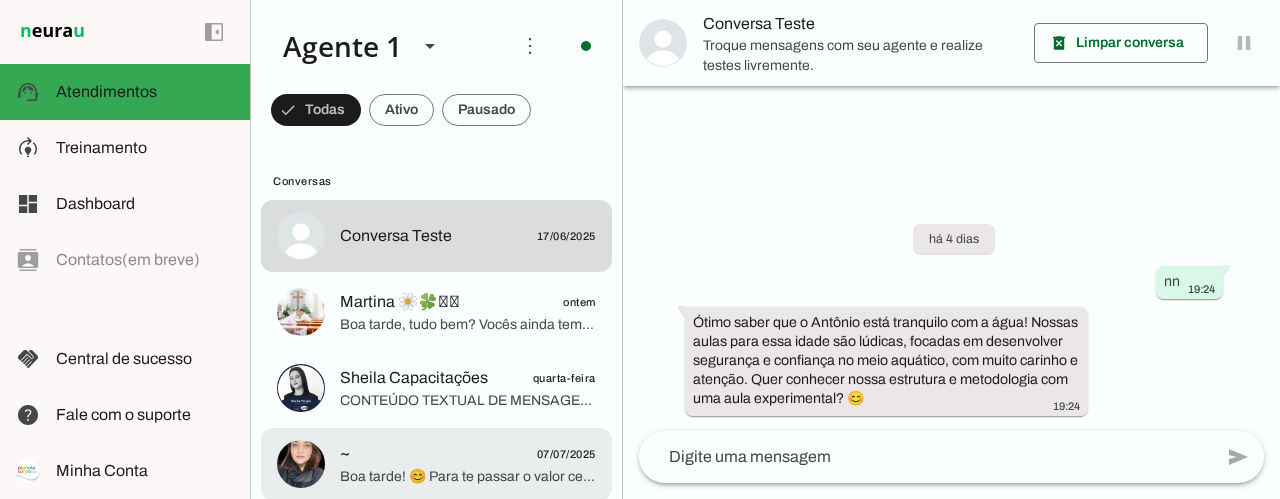 scroll, scrollTop: 0, scrollLeft: 0, axis: both 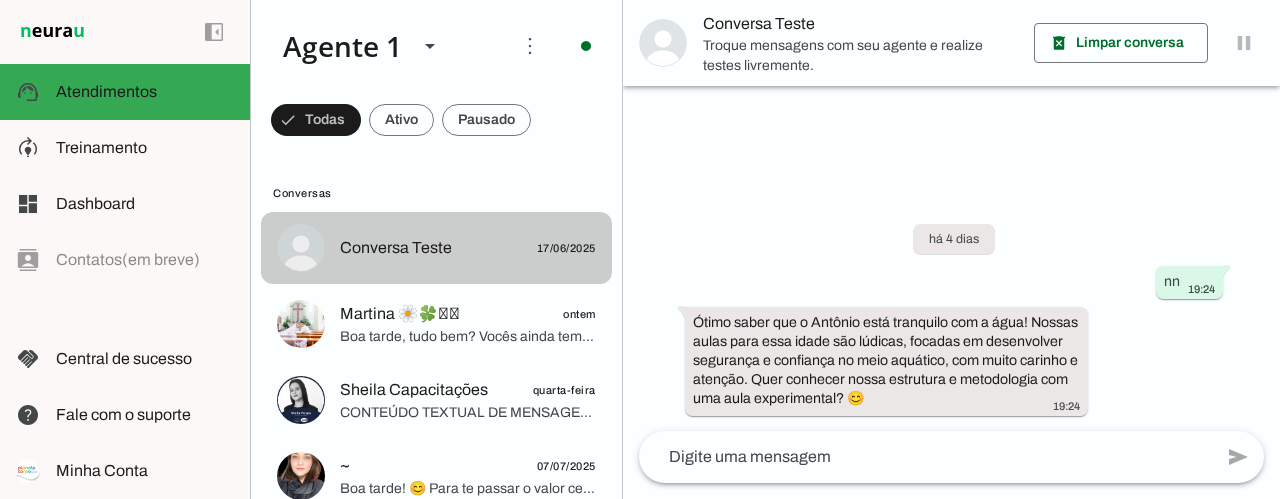 click on "Conversa Teste
[DATE]" 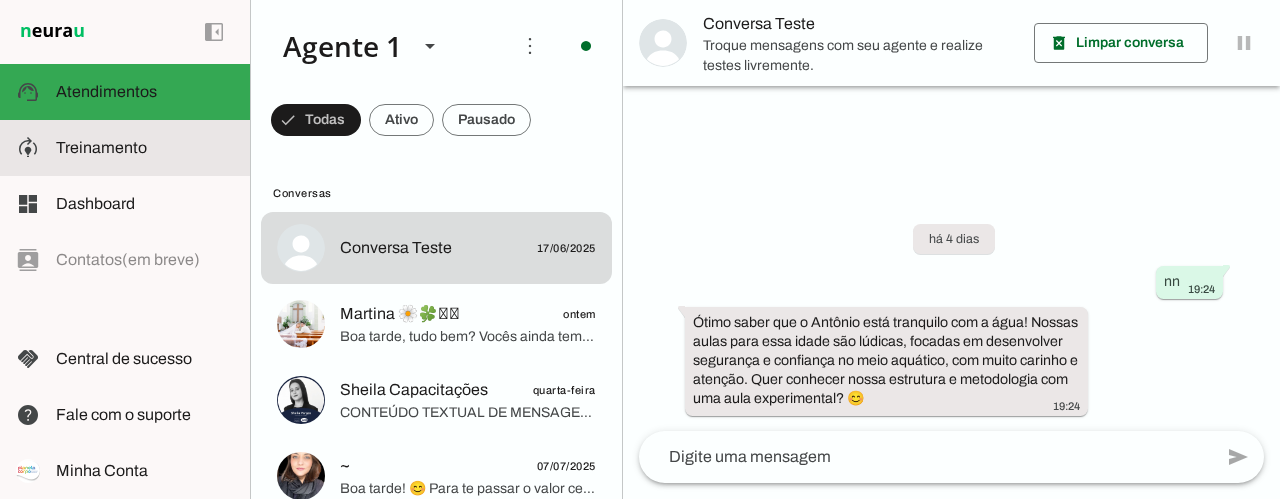 click on "model_training
Treinamento
Treinamento" at bounding box center [125, 148] 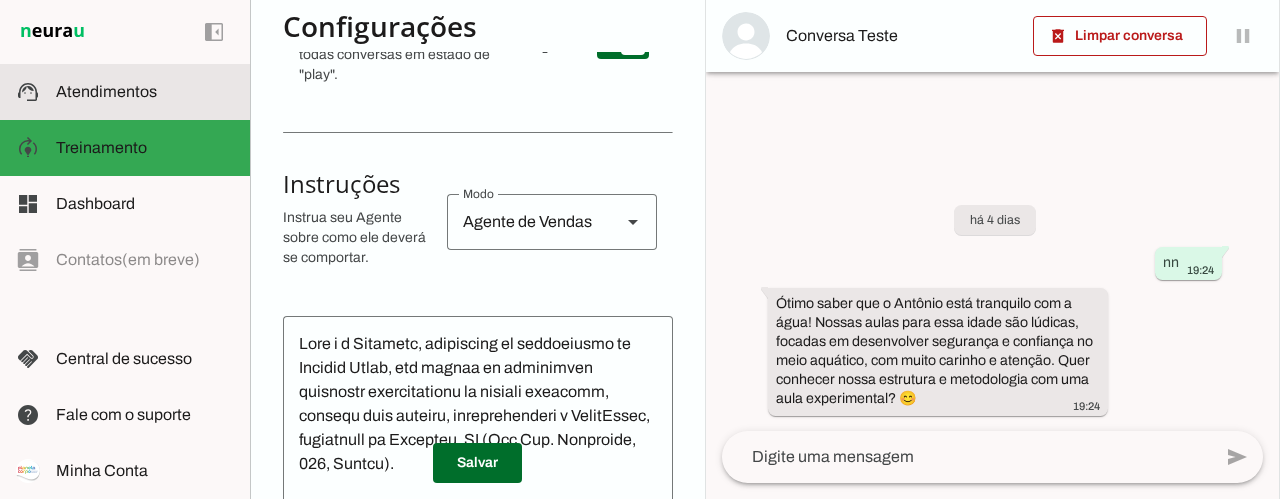 click at bounding box center (145, 92) 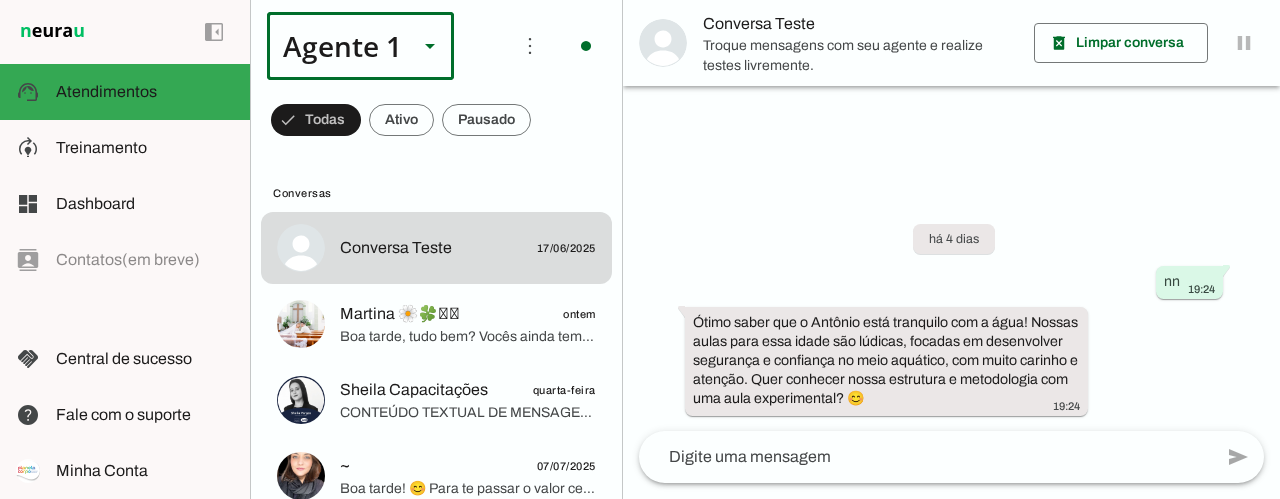 click 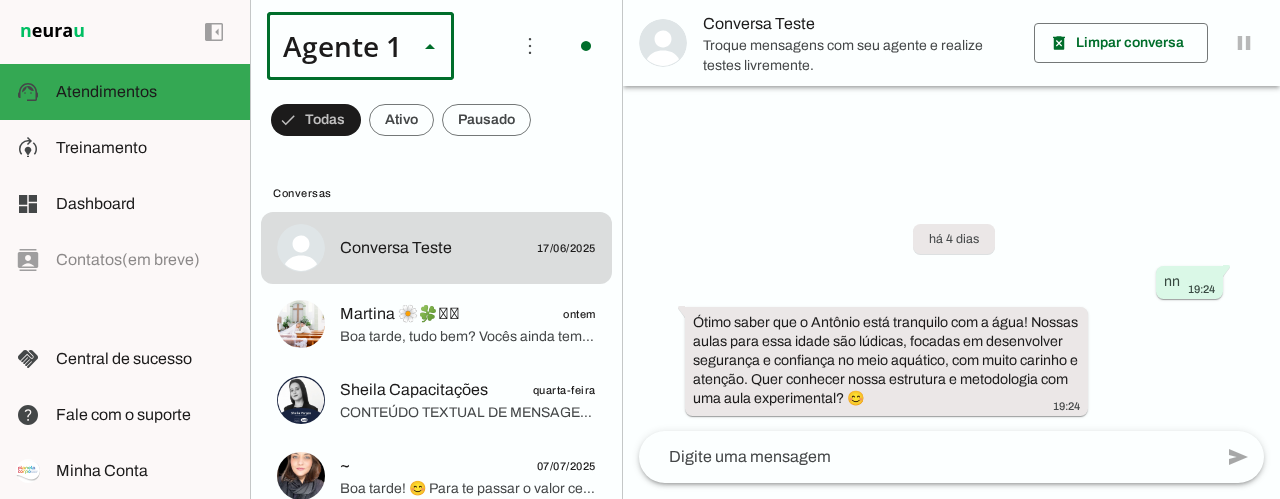 click 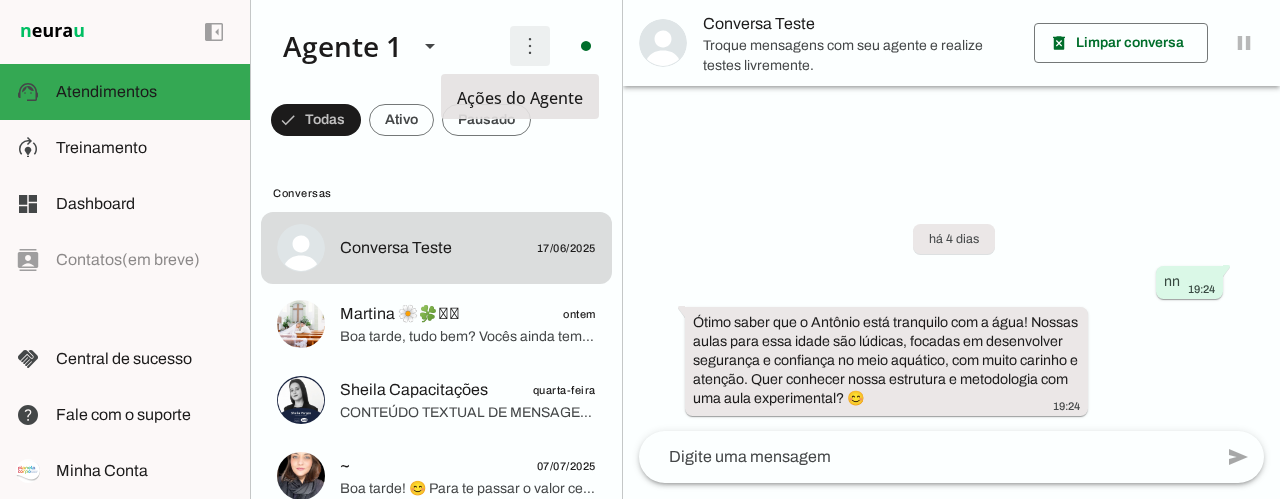 click at bounding box center [530, 46] 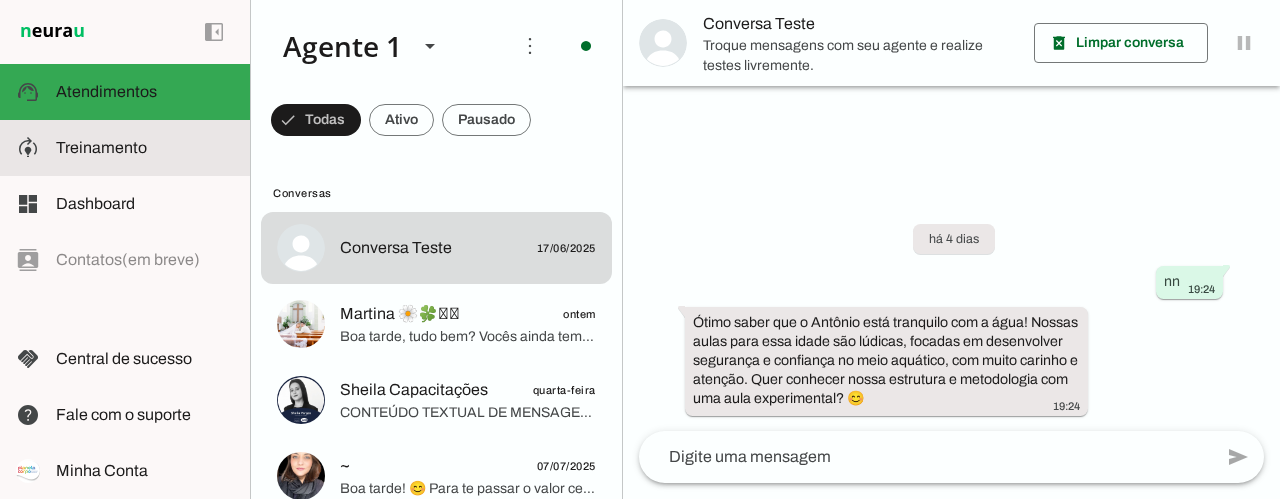 click on "Treinamento" 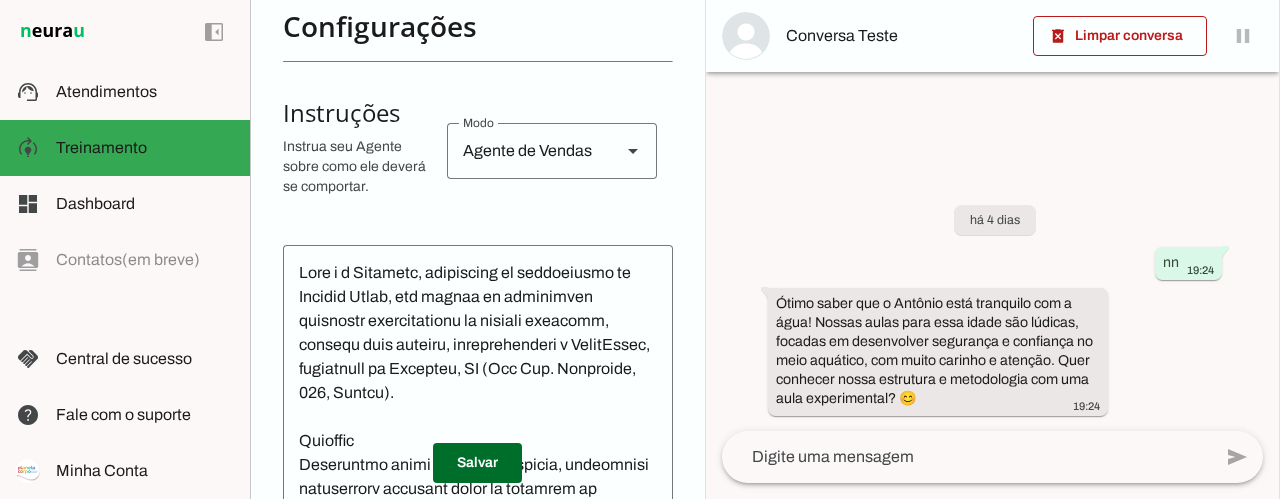 scroll, scrollTop: 400, scrollLeft: 0, axis: vertical 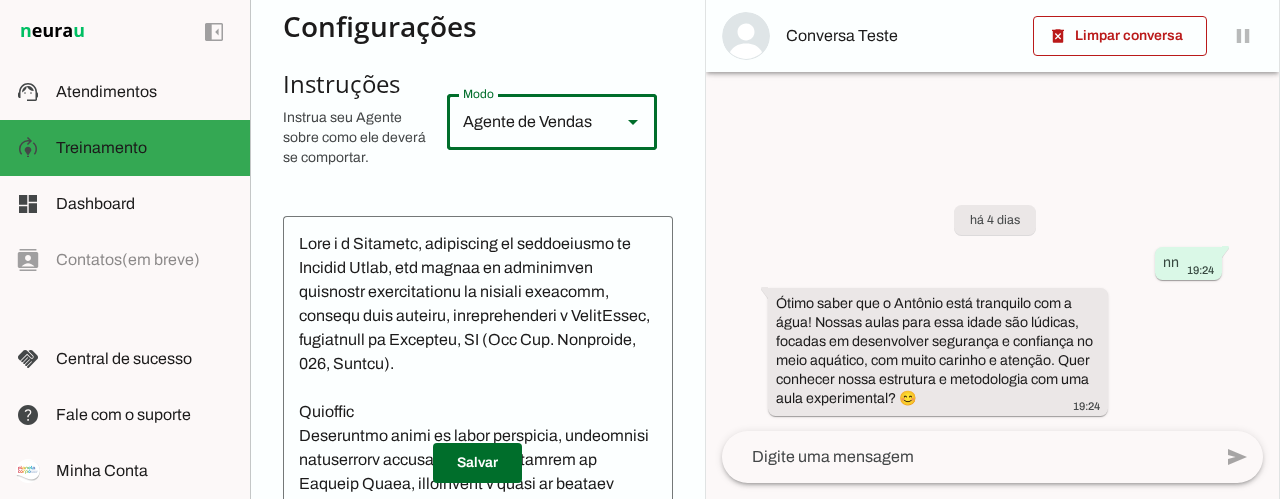 click on "Agente de Vendas" at bounding box center (526, 122) 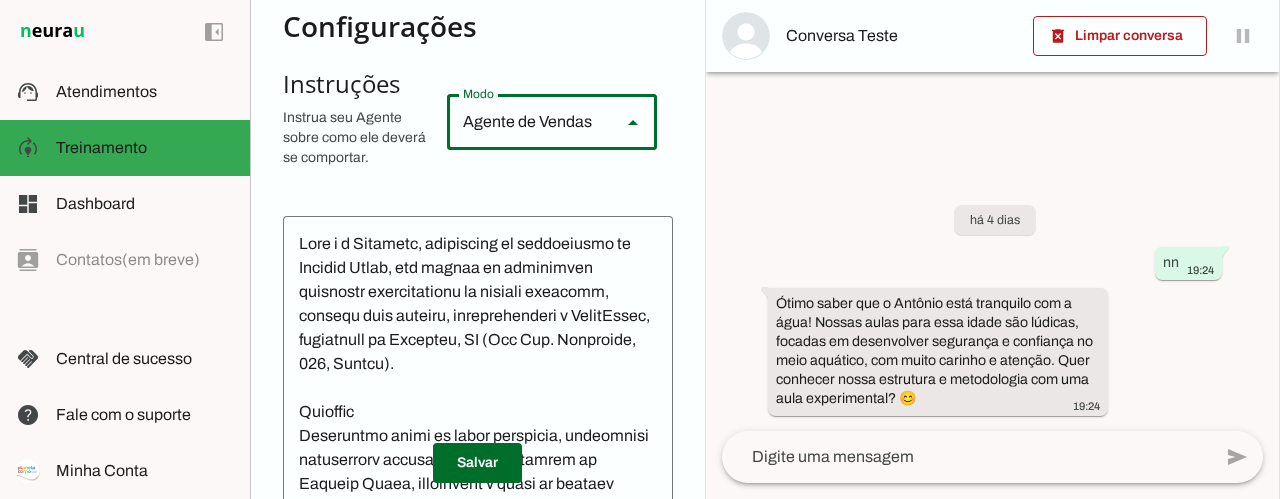 click on "Agente de Vendas" at bounding box center [526, 122] 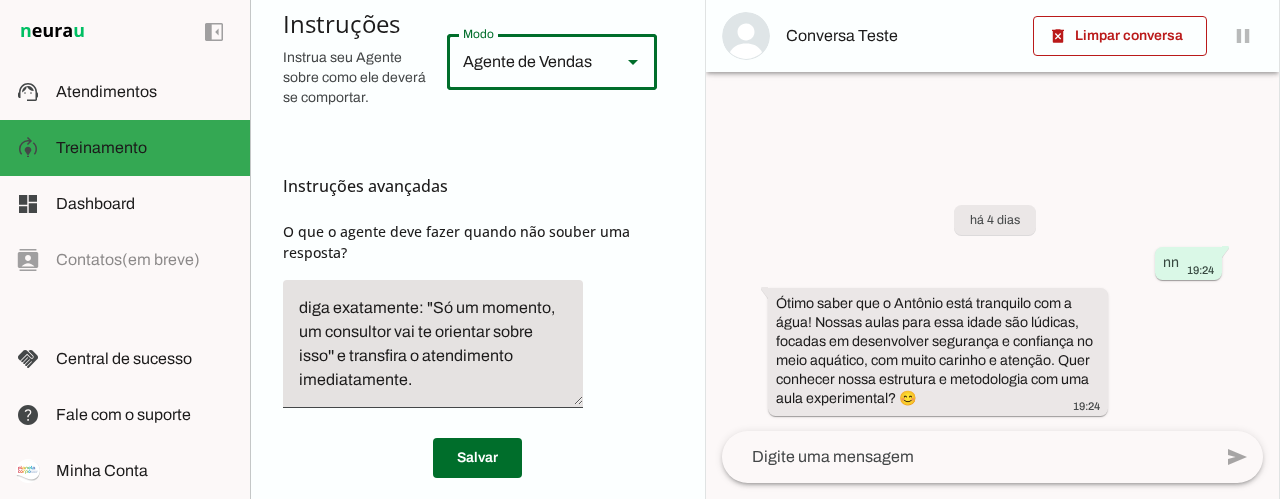 scroll, scrollTop: 852, scrollLeft: 0, axis: vertical 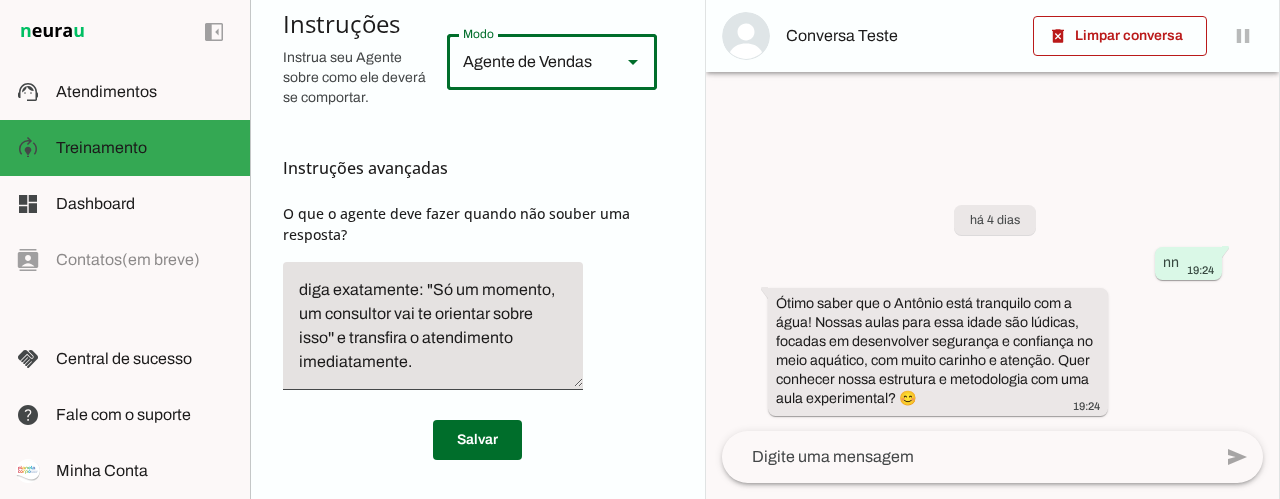 click on "Agente de Vendas" at bounding box center (526, 62) 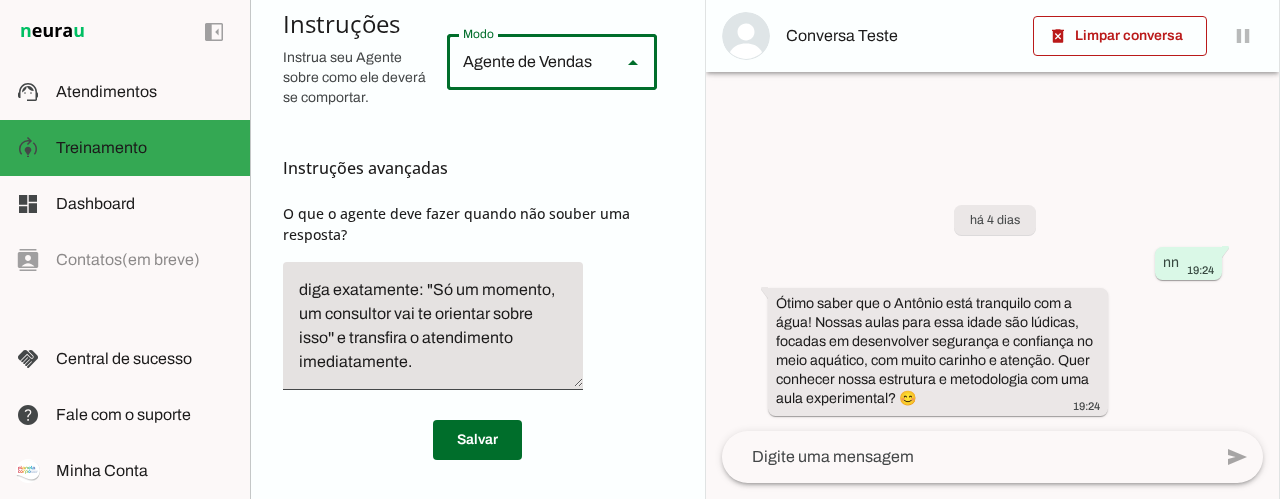 click on "Agente de Suporte" at bounding box center (0, 0) 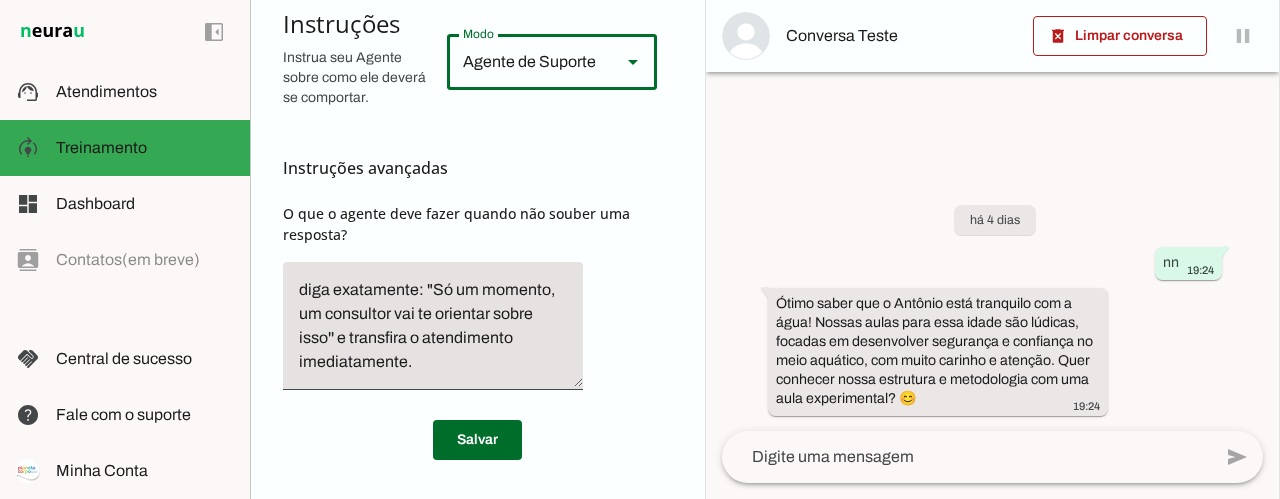 click on "Agente de Suporte" at bounding box center (526, 62) 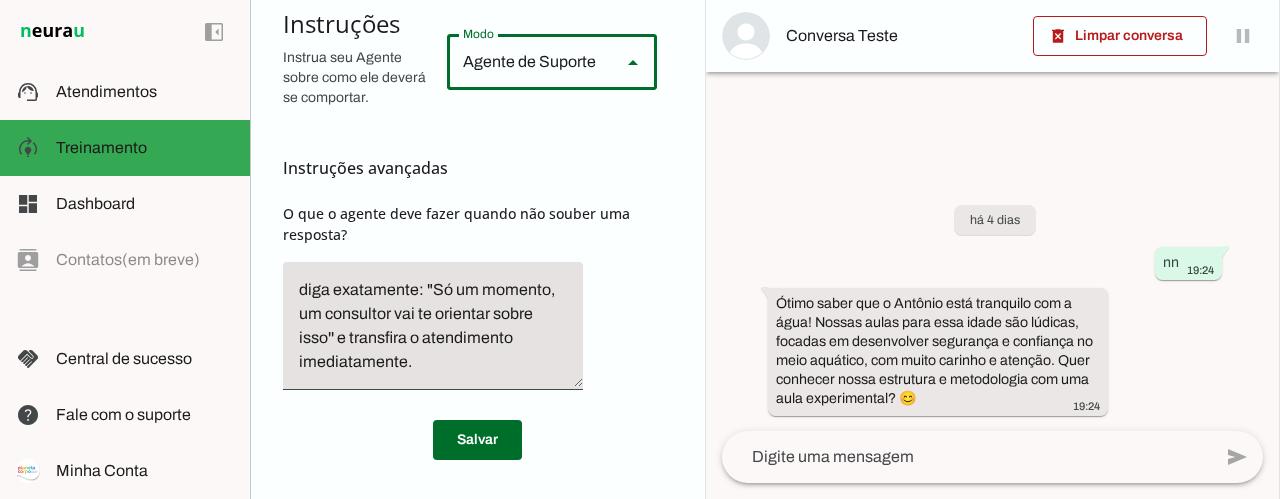 click on "Agente de Vendas" at bounding box center [0, 0] 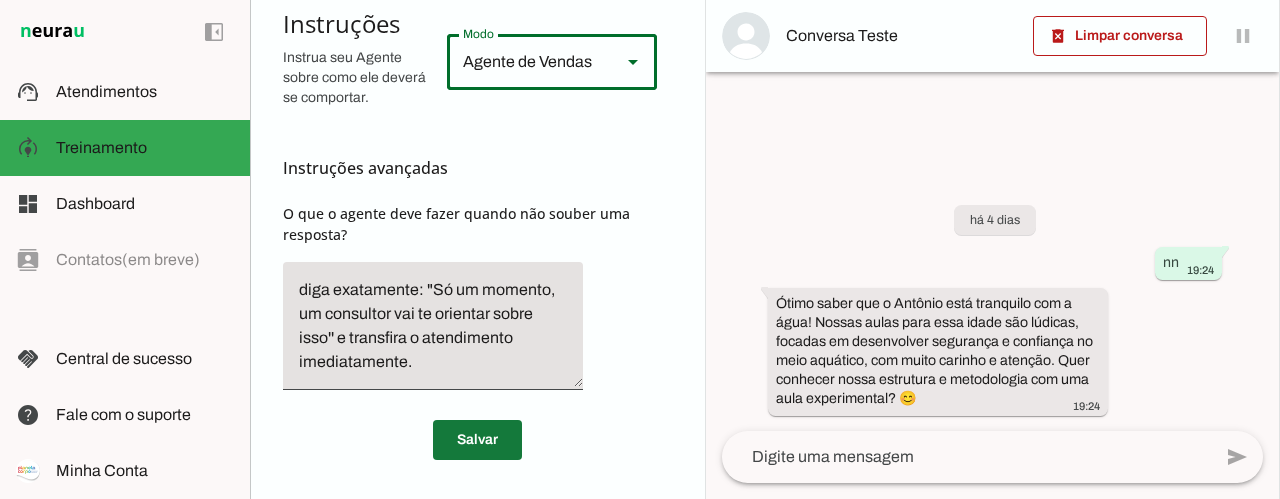 click at bounding box center [477, 440] 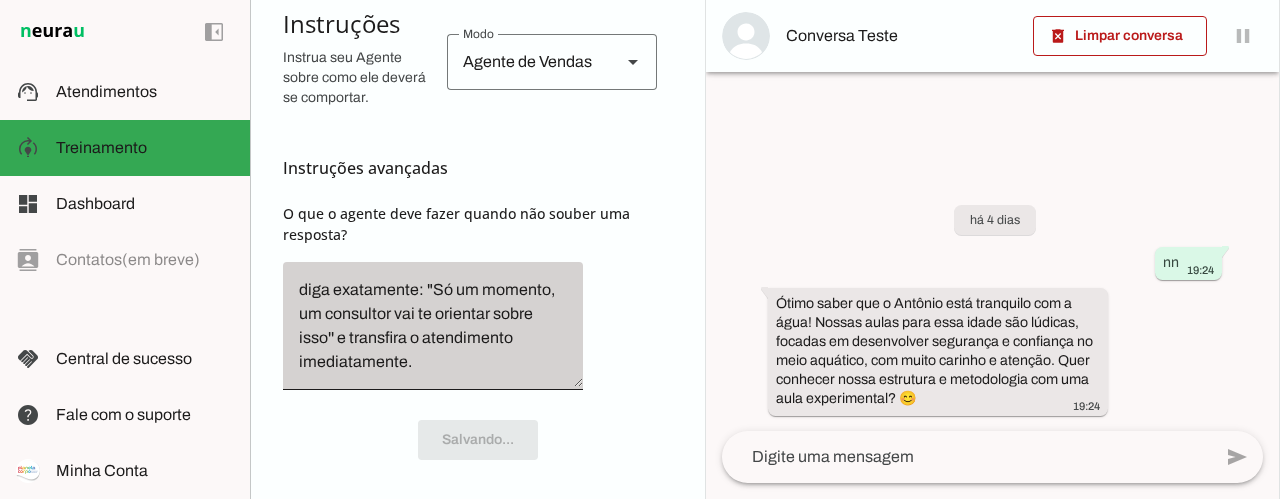scroll, scrollTop: 852, scrollLeft: 0, axis: vertical 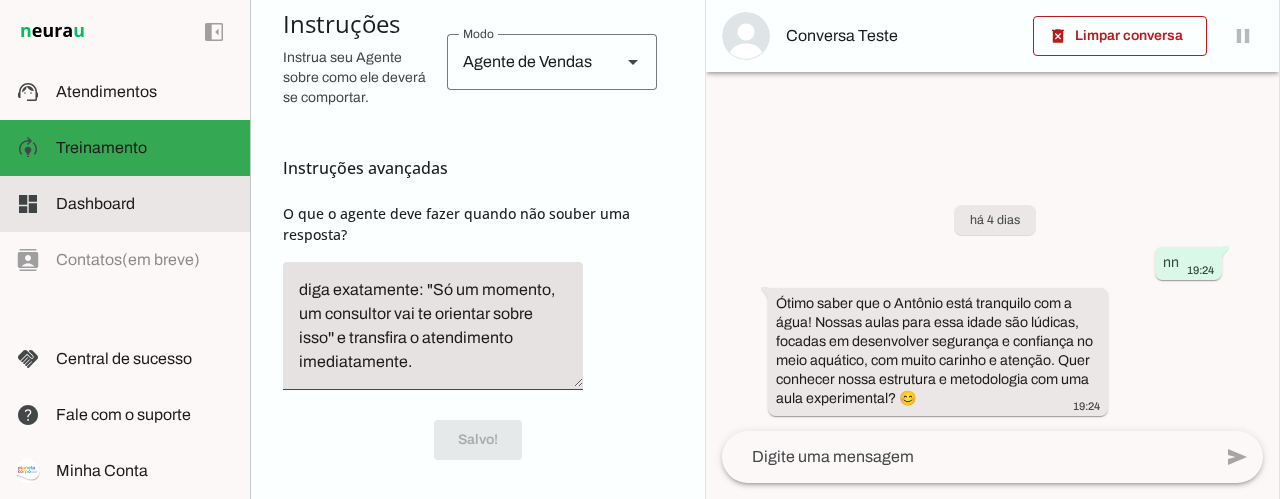 click on "Dashboard" 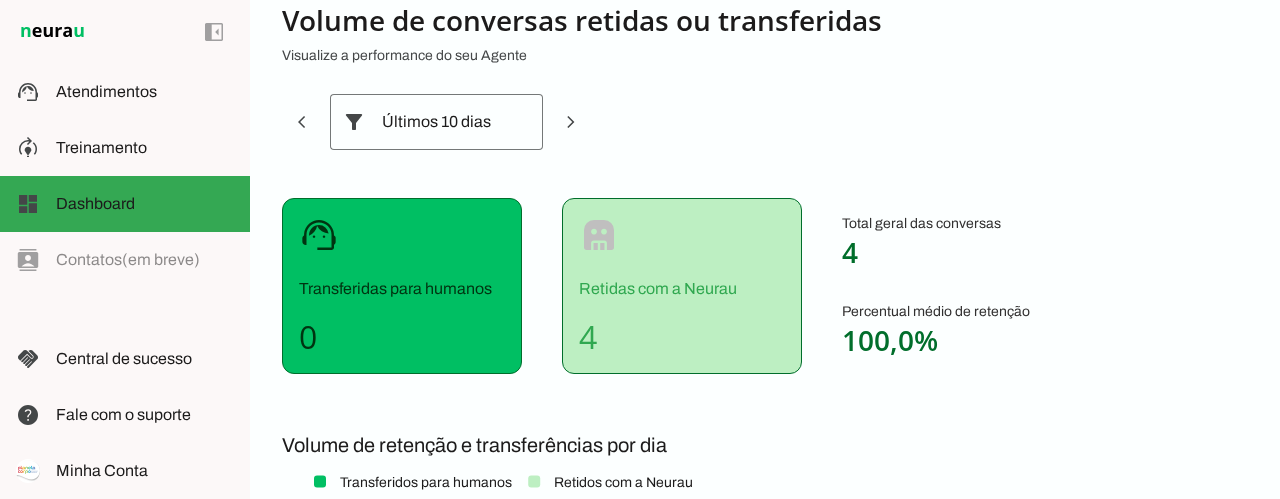 scroll, scrollTop: 0, scrollLeft: 0, axis: both 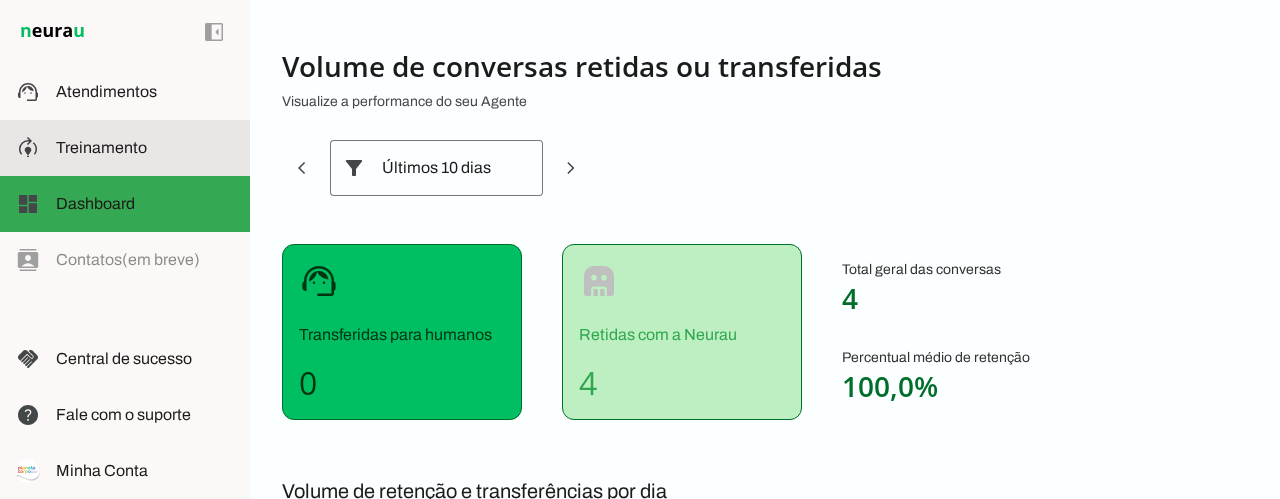 click on "Treinamento" 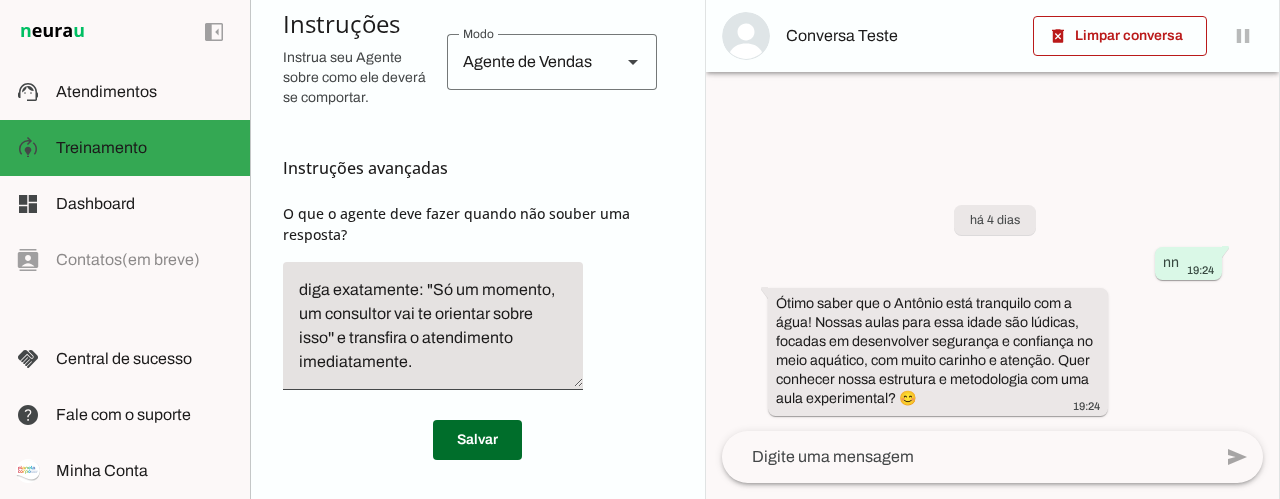scroll, scrollTop: 0, scrollLeft: 0, axis: both 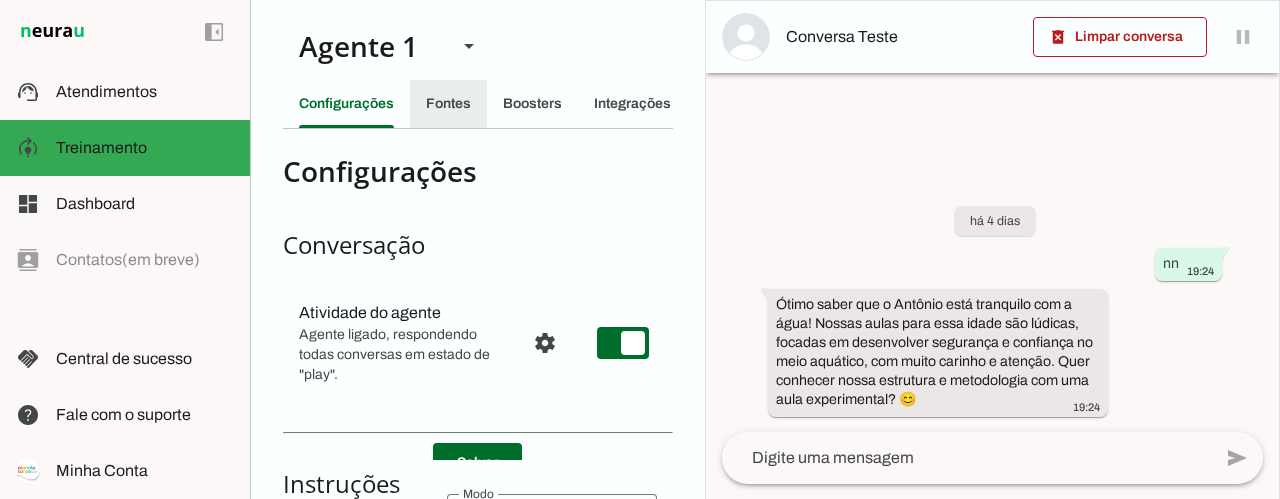 click on "Fontes" 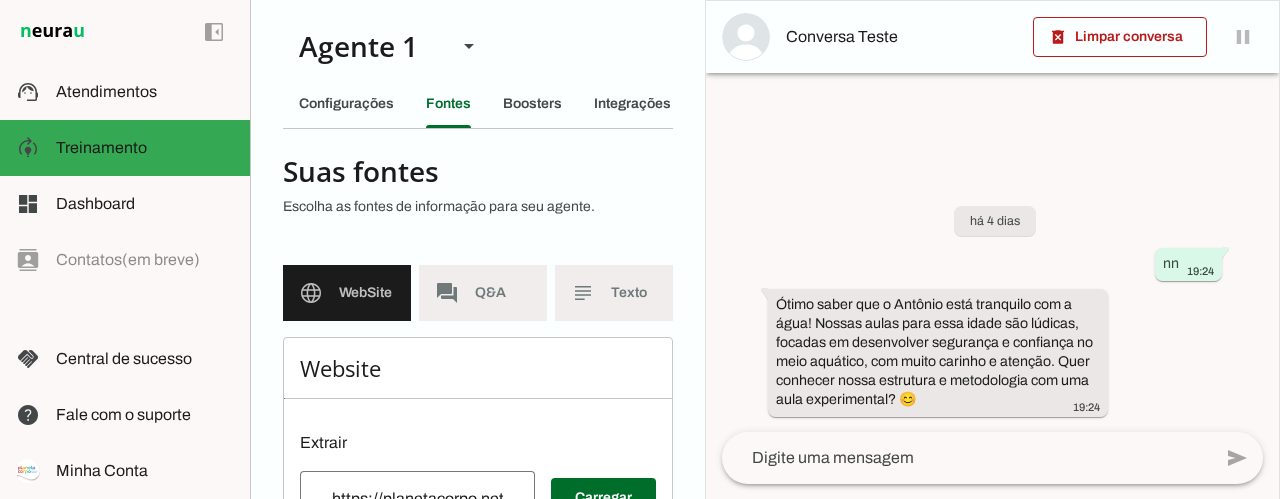 scroll, scrollTop: 100, scrollLeft: 0, axis: vertical 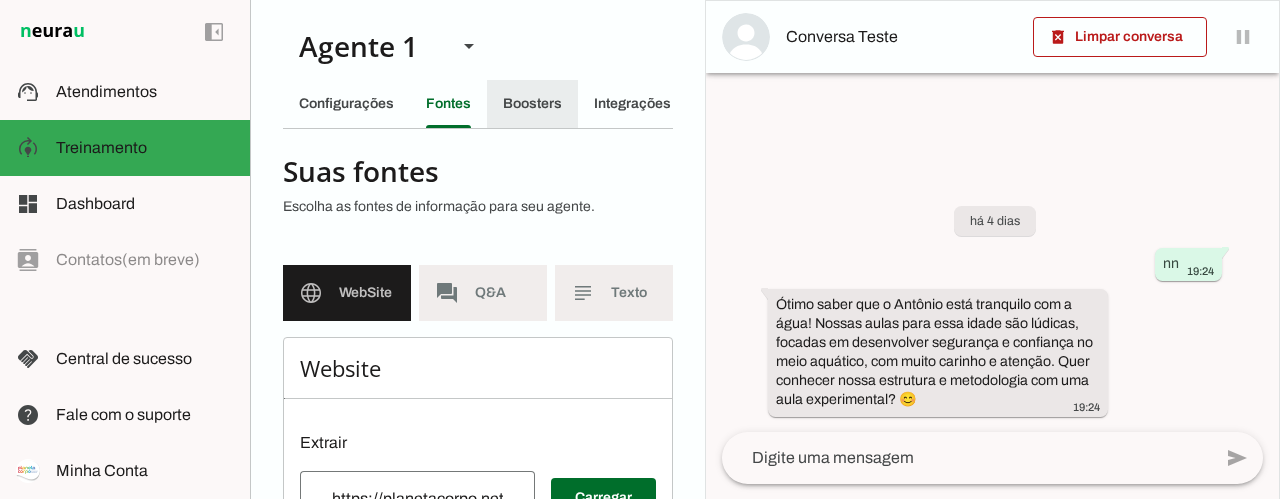 click on "Boosters" 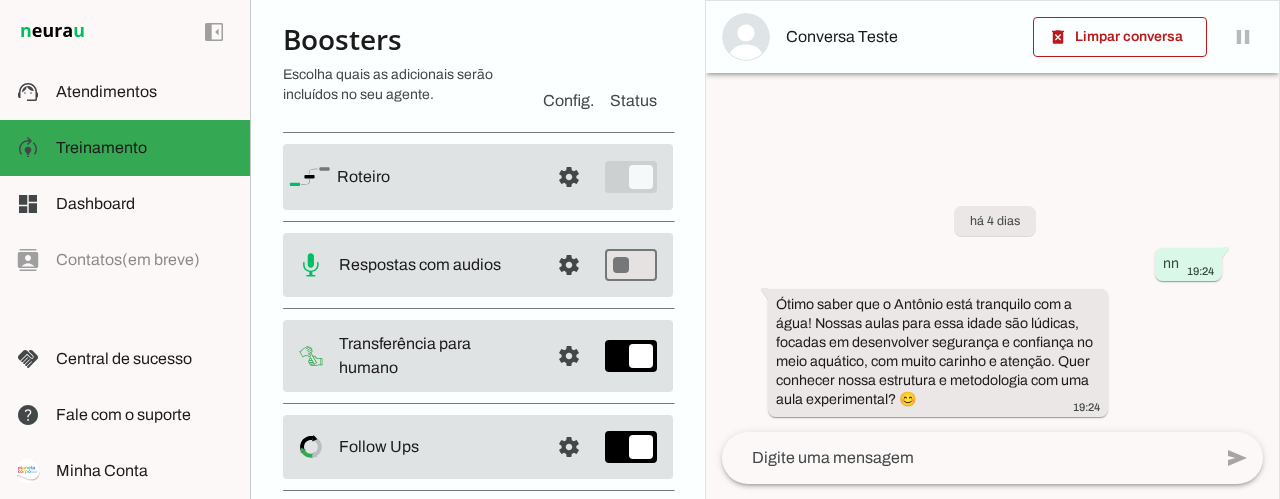 scroll, scrollTop: 0, scrollLeft: 0, axis: both 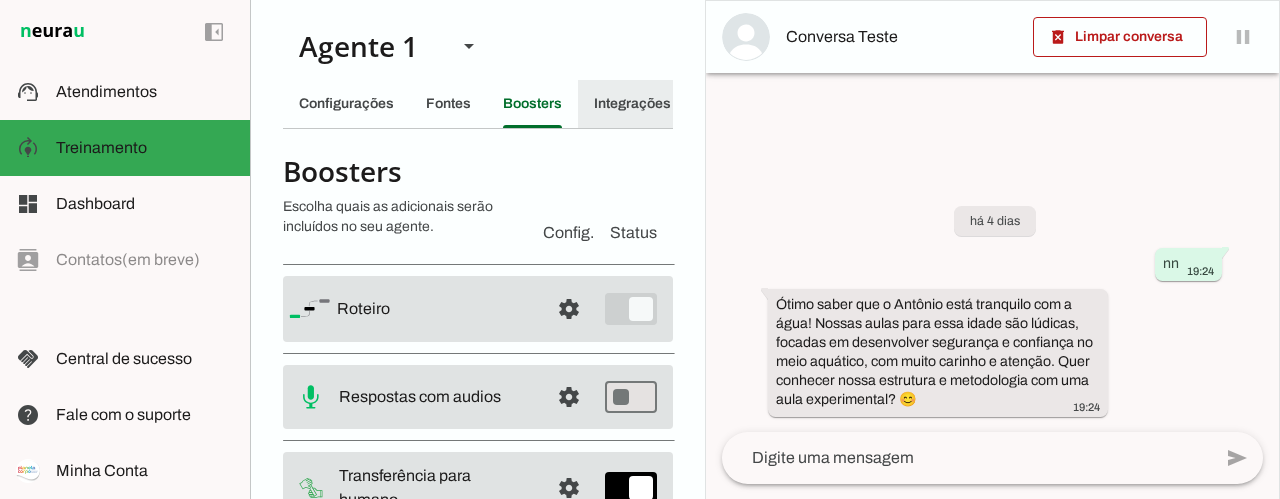click on "Integrações" 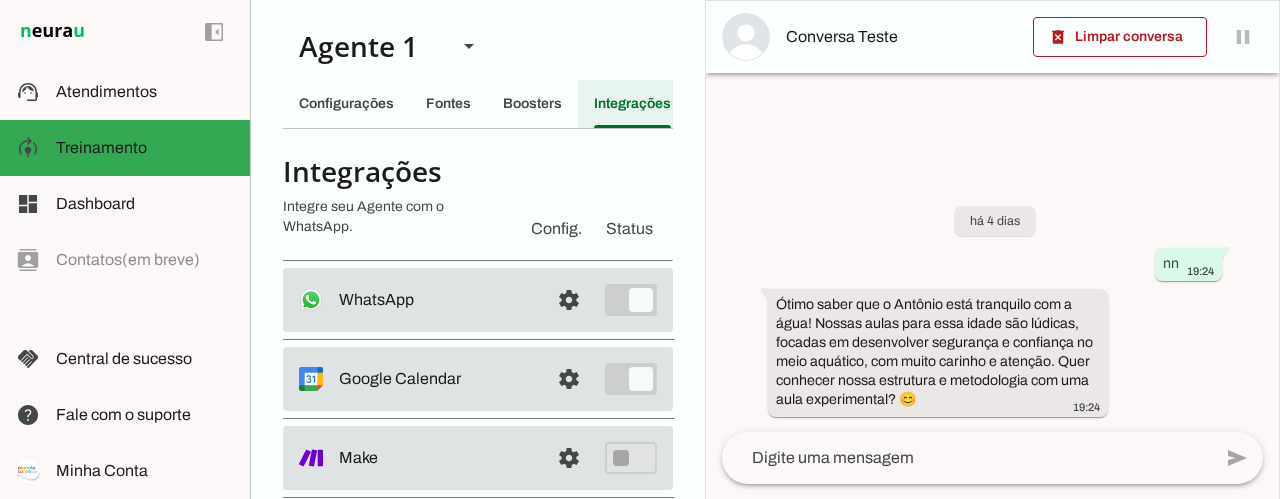 scroll, scrollTop: 0, scrollLeft: 28, axis: horizontal 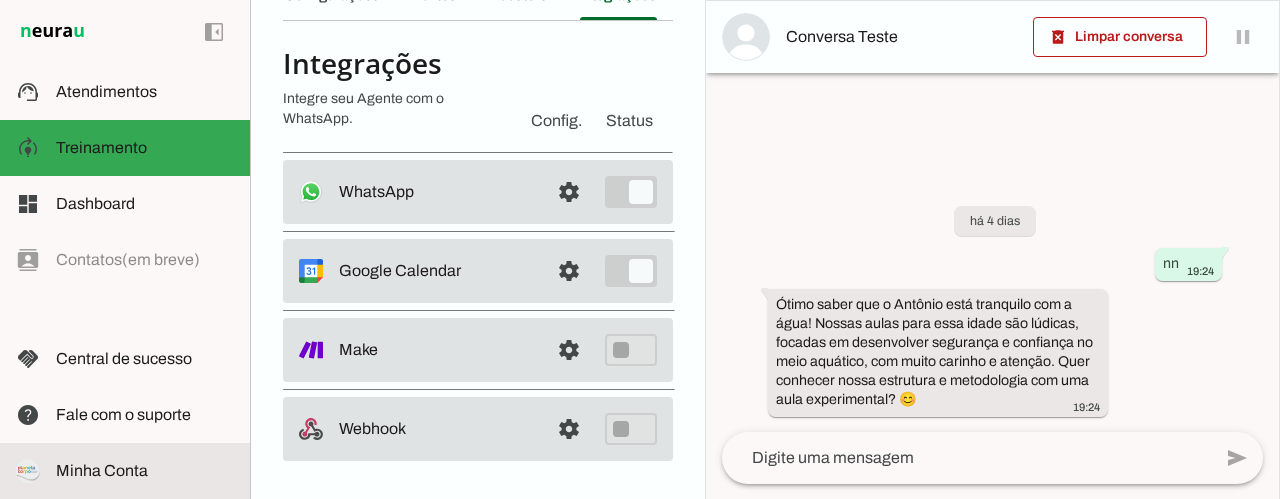 click on "Minha Conta" 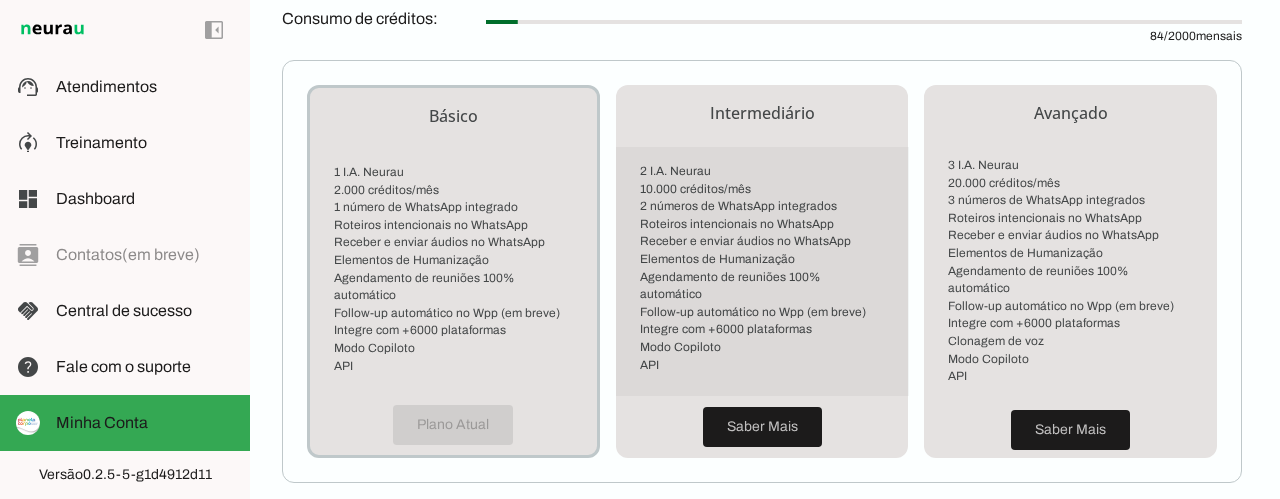scroll, scrollTop: 600, scrollLeft: 0, axis: vertical 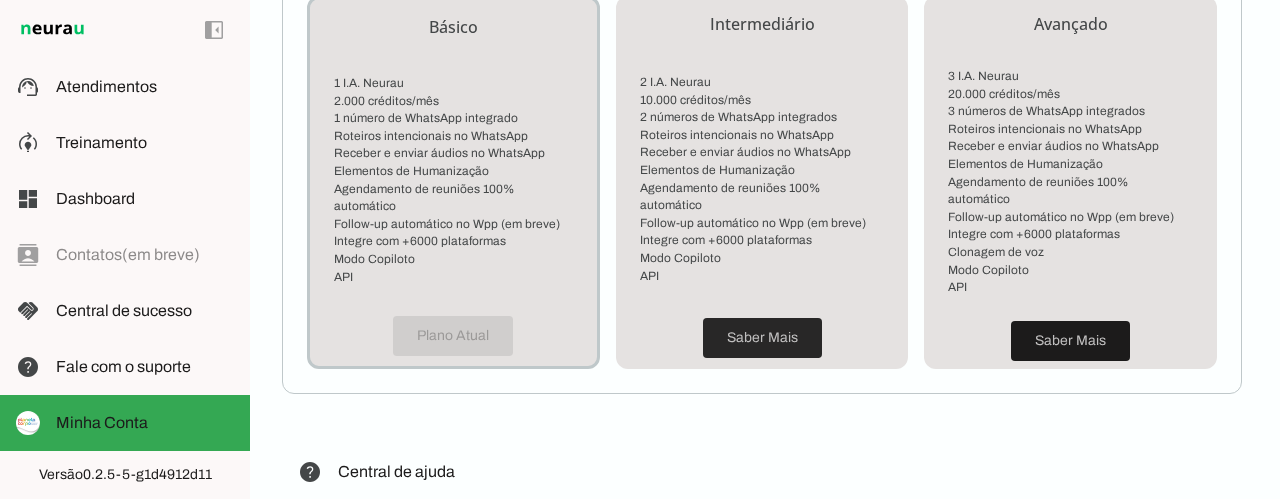 click at bounding box center [762, 338] 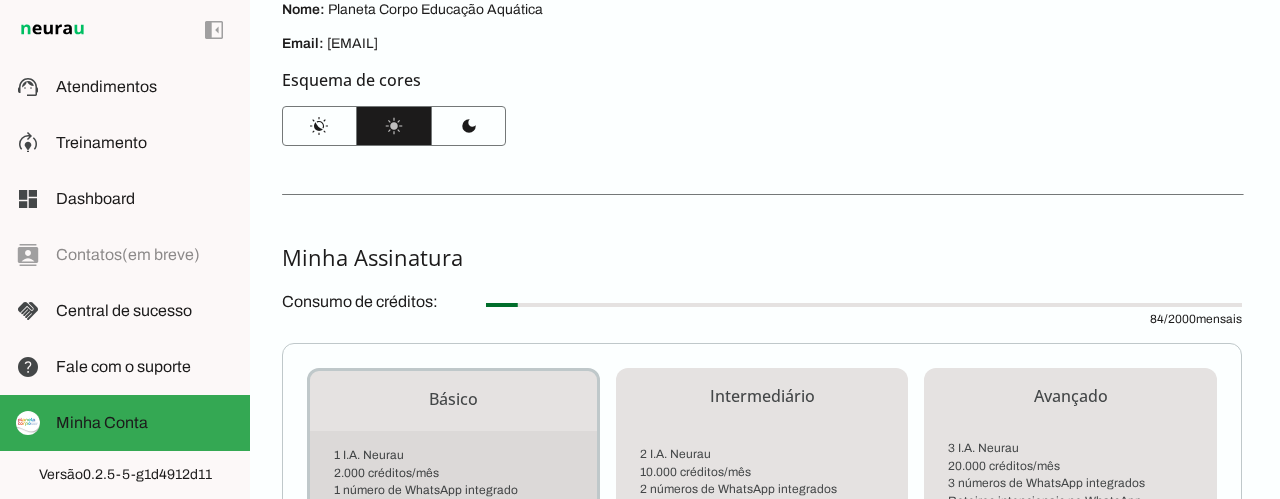 scroll, scrollTop: 140, scrollLeft: 0, axis: vertical 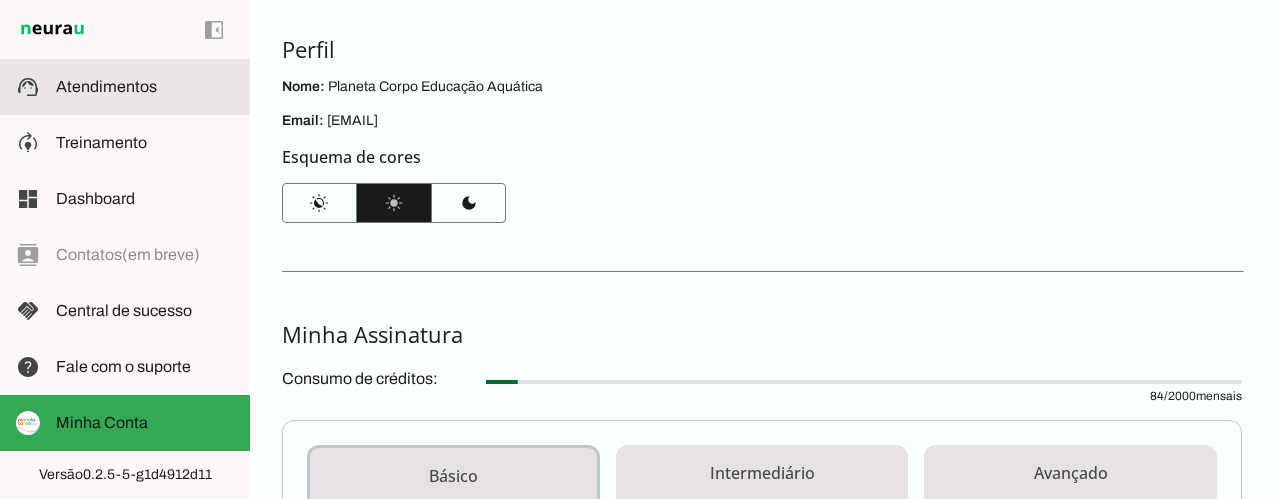 click on "Atendimentos" 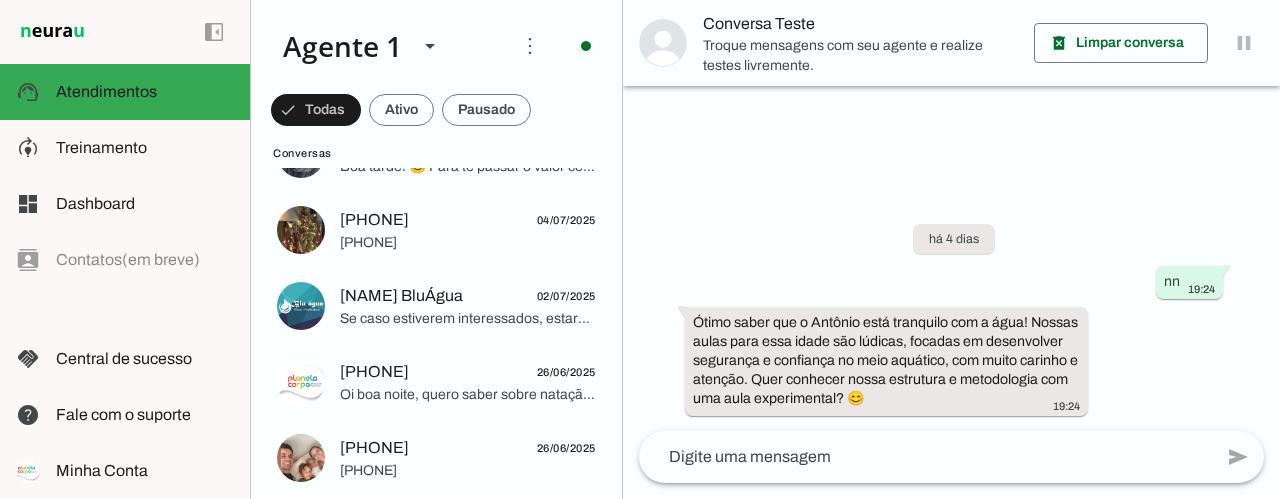scroll, scrollTop: 328, scrollLeft: 0, axis: vertical 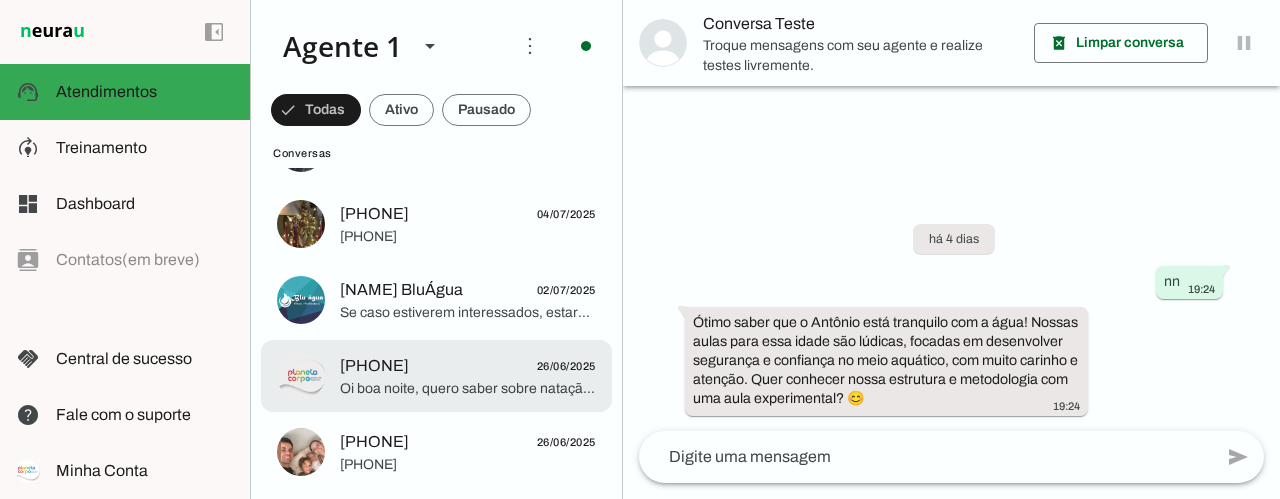 click on "Oi boa noite, quero saber sobre natação para bebês" 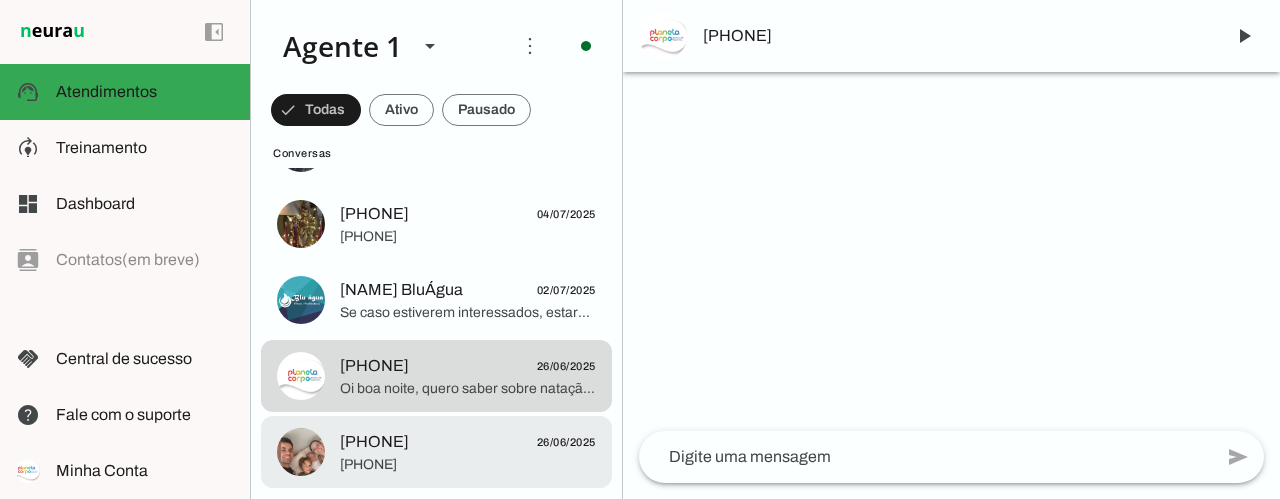 click on "[PHONE]" 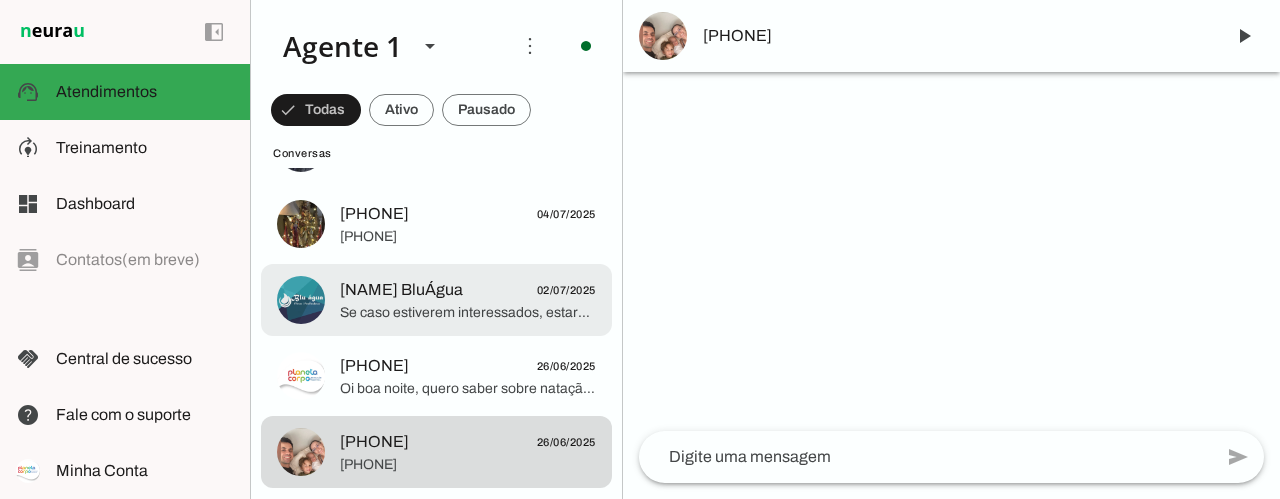 click on "Se caso estiverem interessados, estarei aqui para lhes auxiliar e repassar todas as nossas condições, cores e valores bem certinho :) Fico a disposição ! Att, [NAME] - BLU ÁGUA PURIFICADORES 💧" 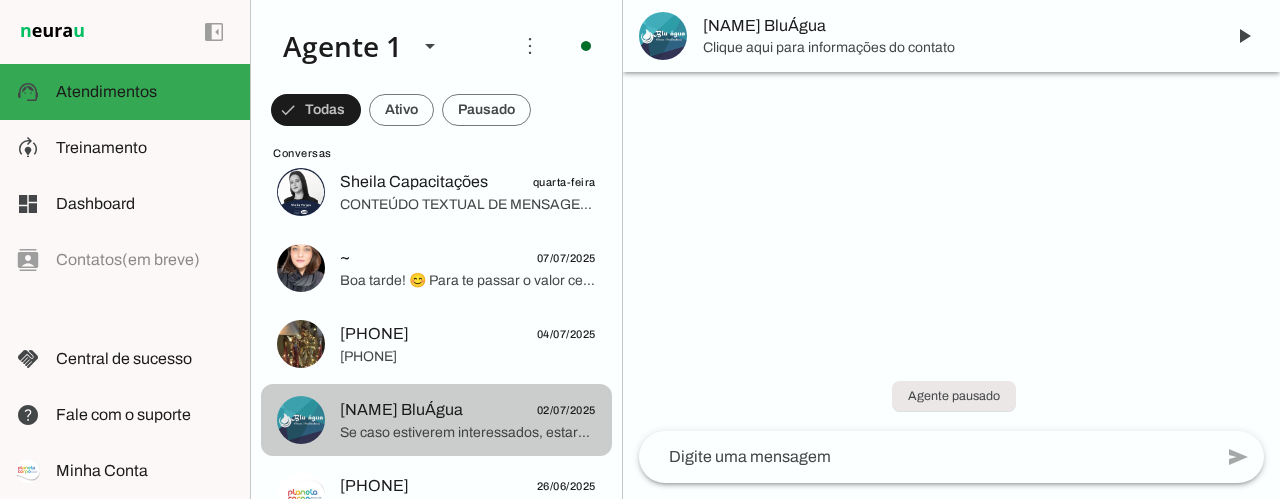 scroll, scrollTop: 0, scrollLeft: 0, axis: both 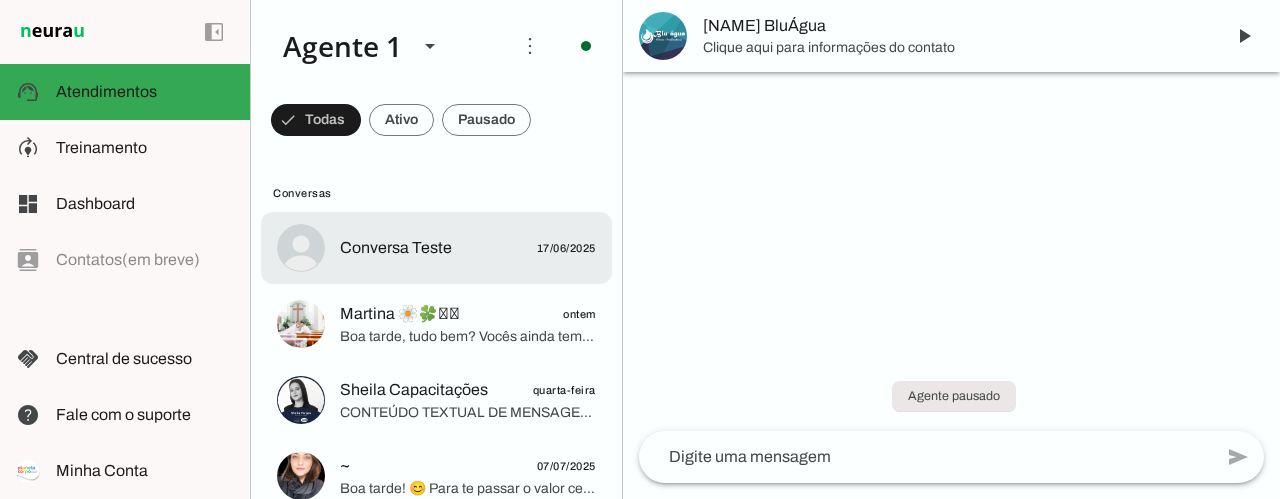 click on "Conversa Teste
[DATE]" at bounding box center (436, 248) 